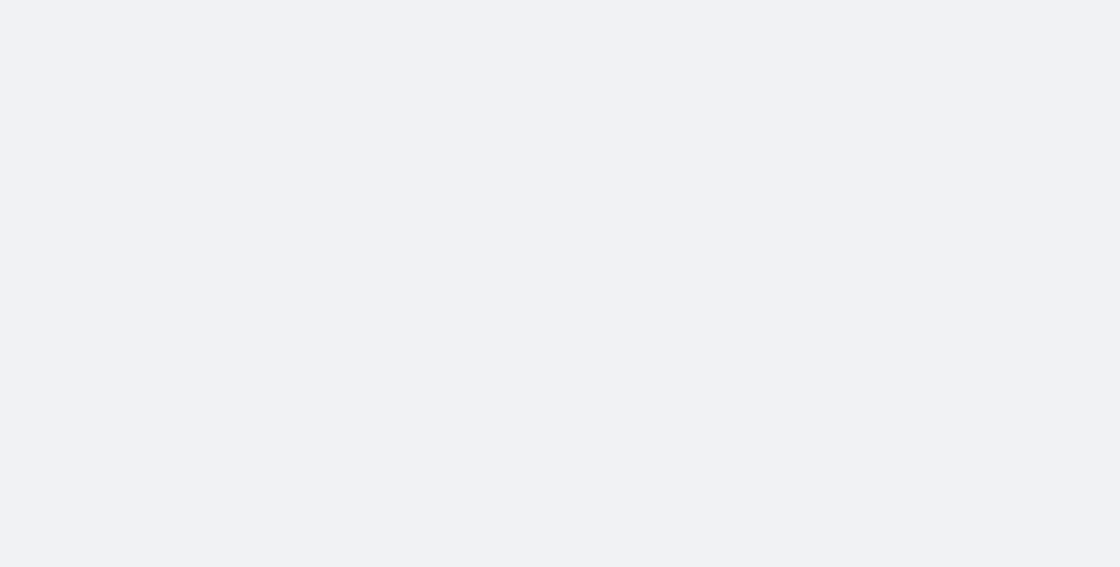 scroll, scrollTop: 0, scrollLeft: 0, axis: both 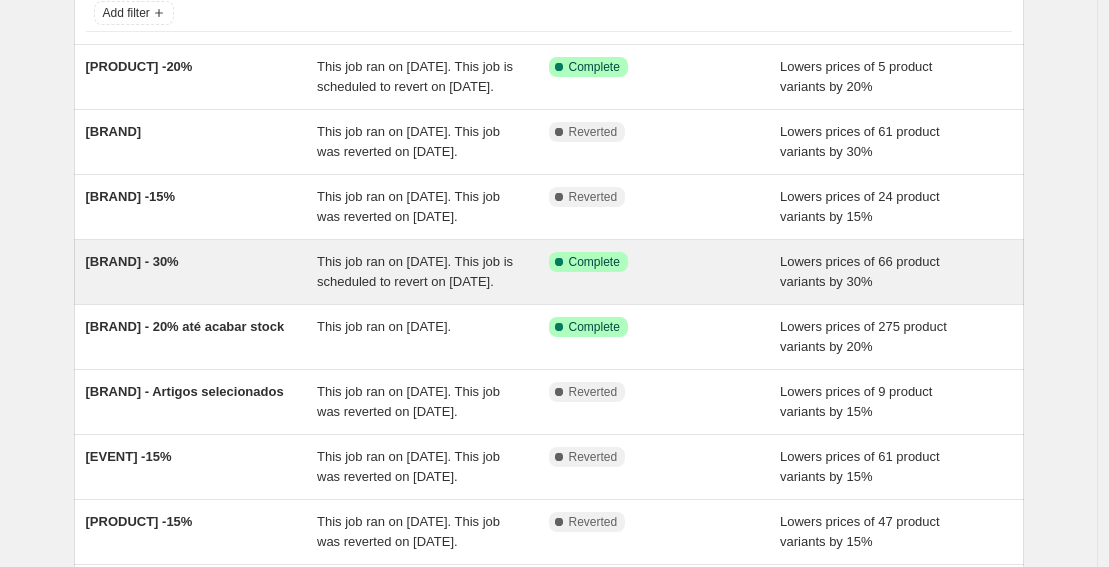 click on "This job ran on [DATE]. This job is scheduled to revert on [DATE]." at bounding box center [415, 271] 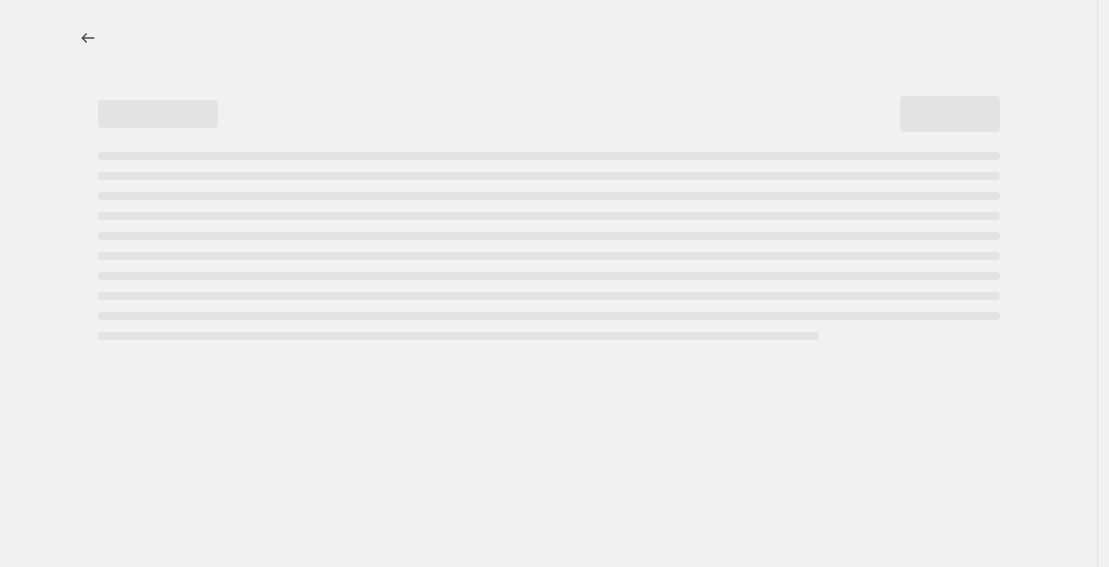 scroll, scrollTop: 0, scrollLeft: 0, axis: both 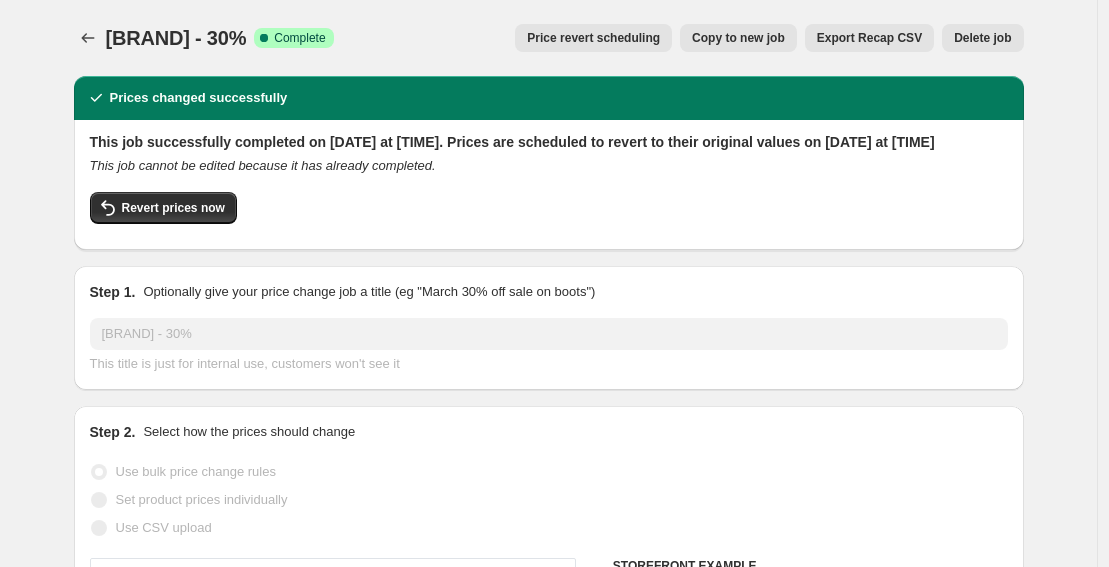 select on "vendor" 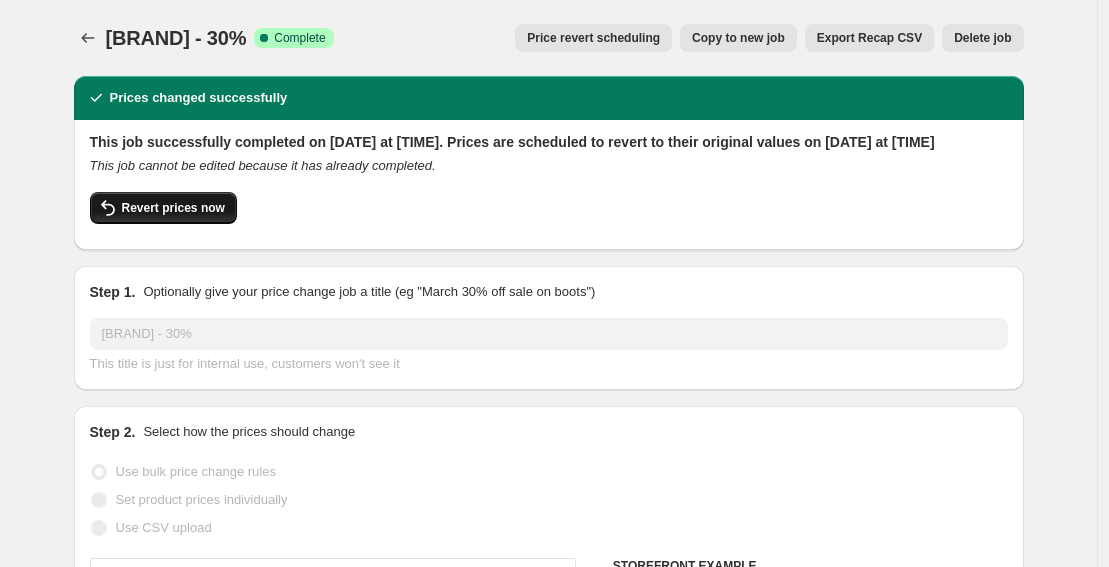click on "Revert prices now" at bounding box center [163, 208] 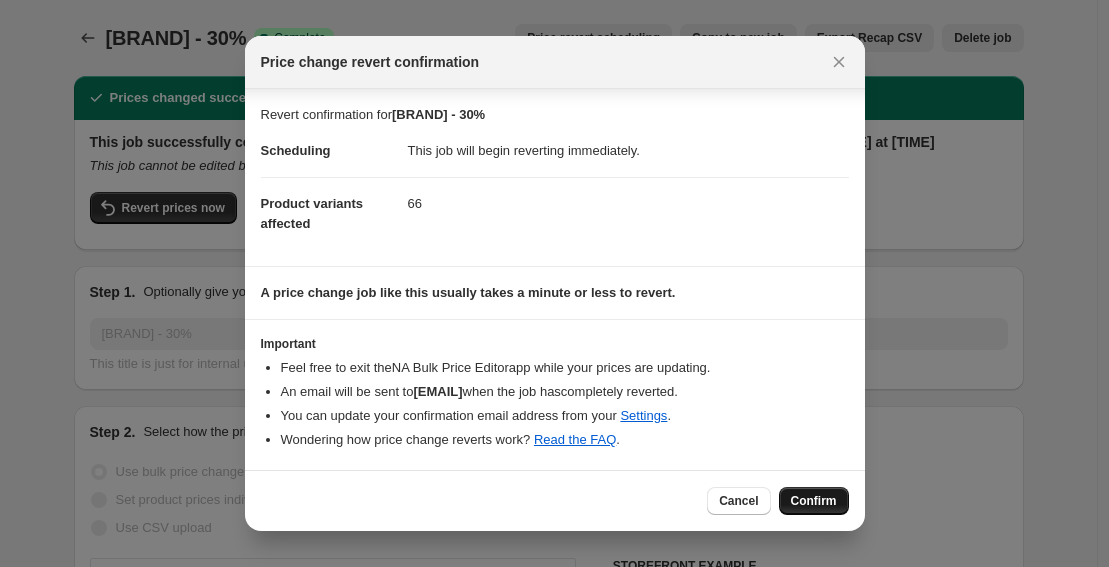 scroll, scrollTop: 8, scrollLeft: 0, axis: vertical 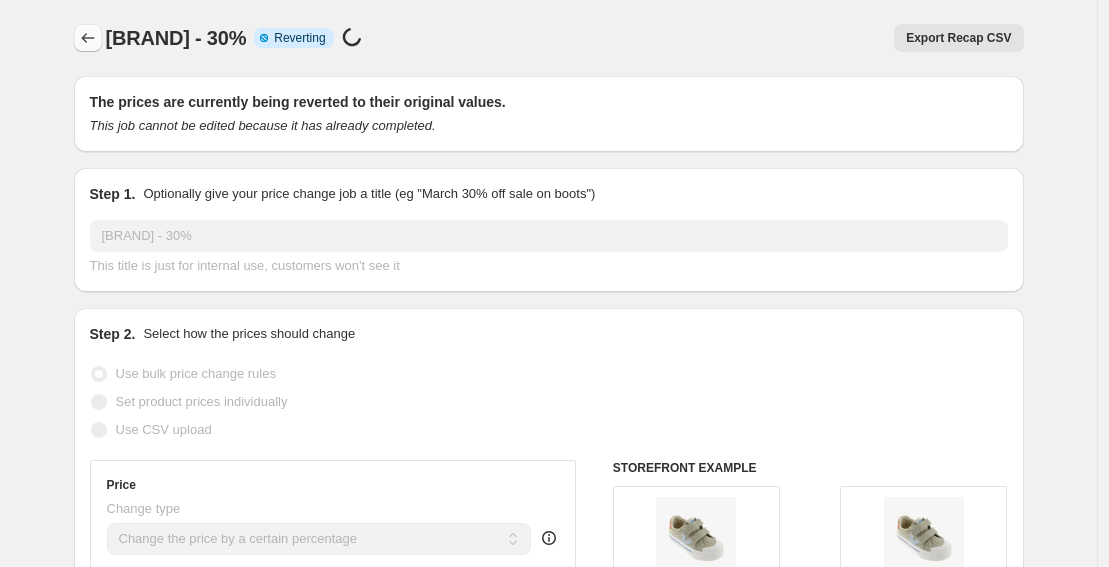 click 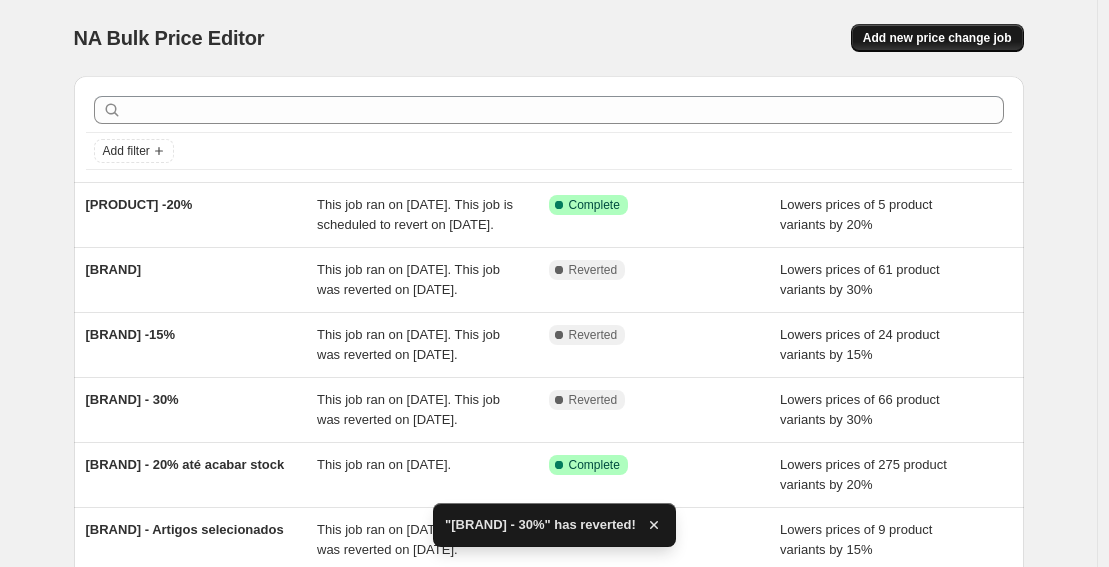 click on "Add new price change job" at bounding box center (937, 38) 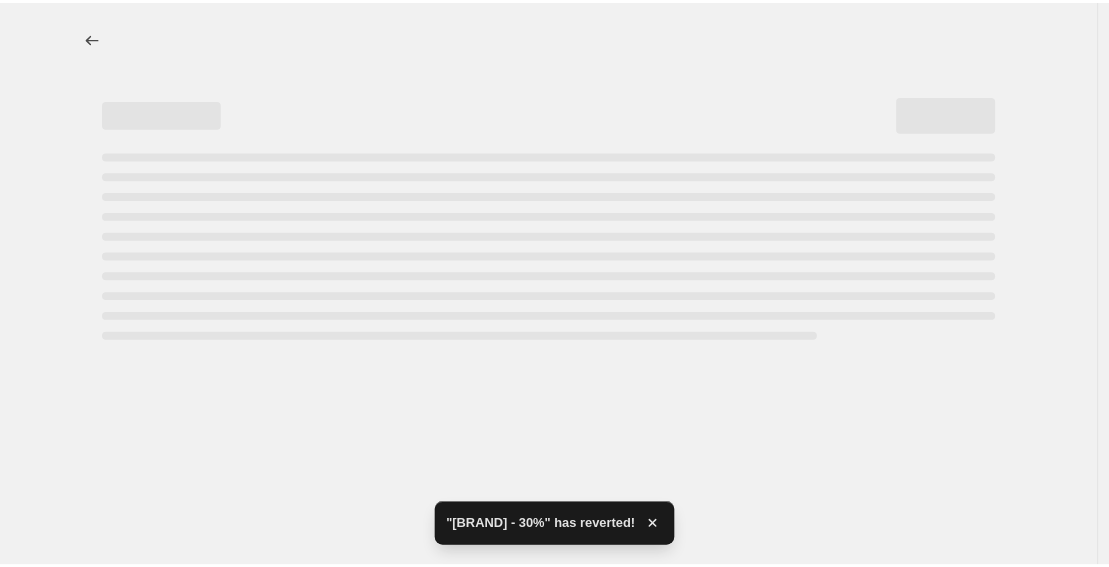 select on "percentage" 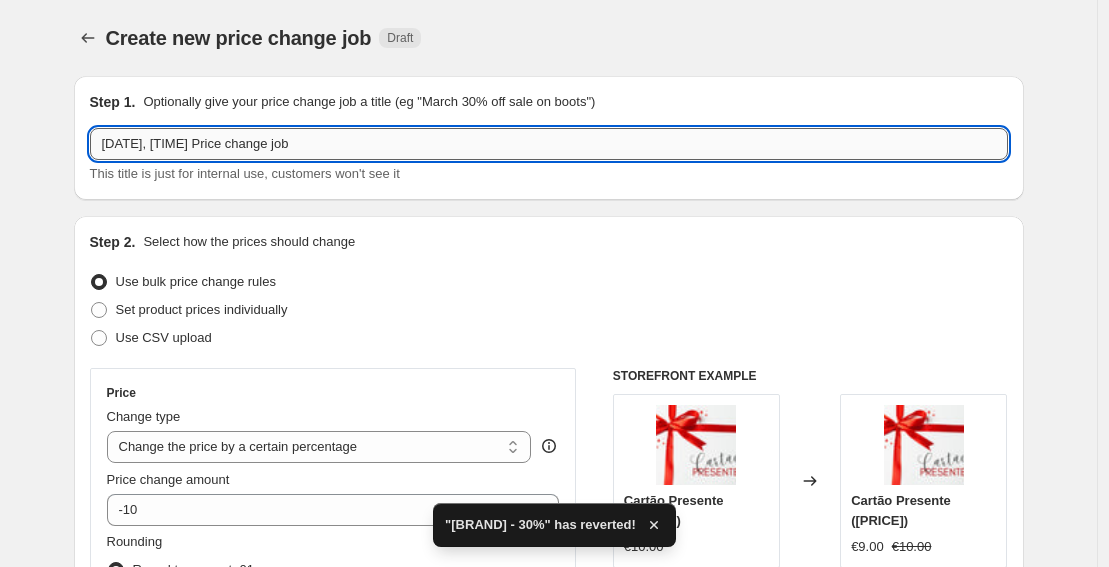 click on "[DATE], [TIME] Price change job" at bounding box center [549, 144] 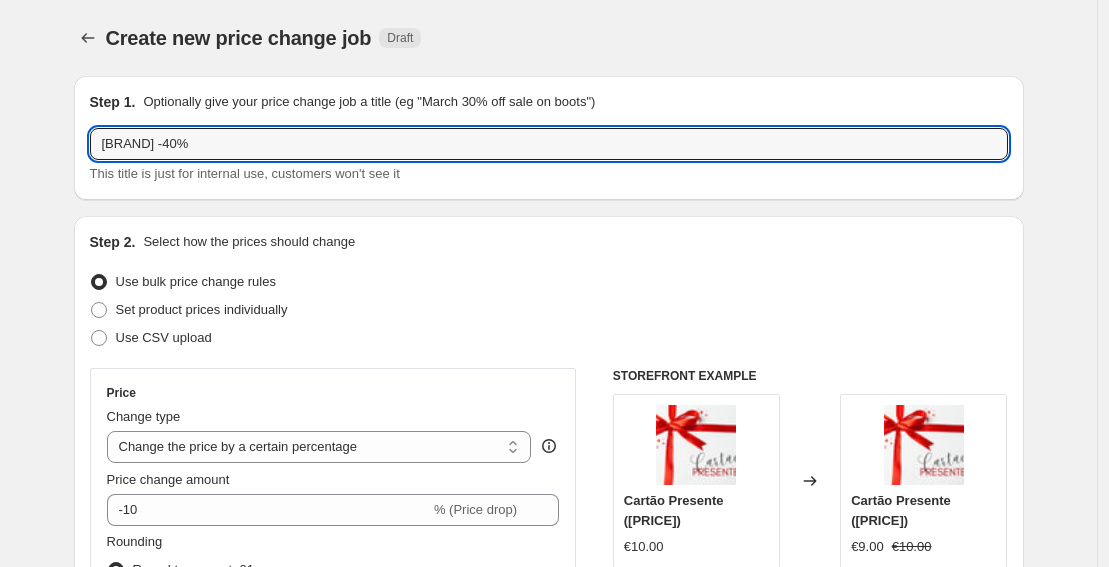 type on "[BRAND] -40%" 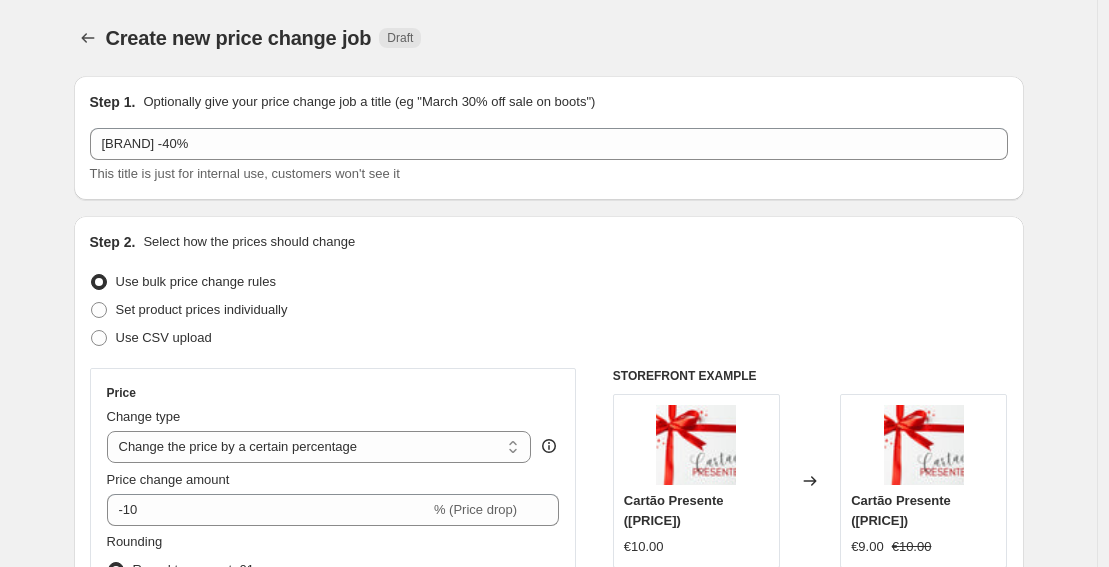 click on "Create new price change job Draft" at bounding box center (410, 38) 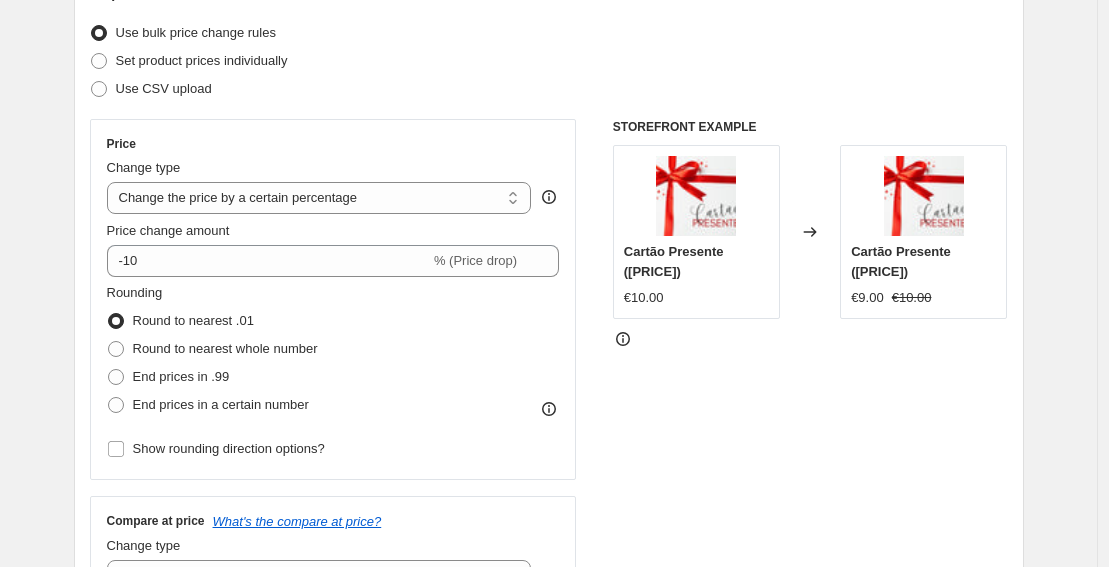 scroll, scrollTop: 249, scrollLeft: 0, axis: vertical 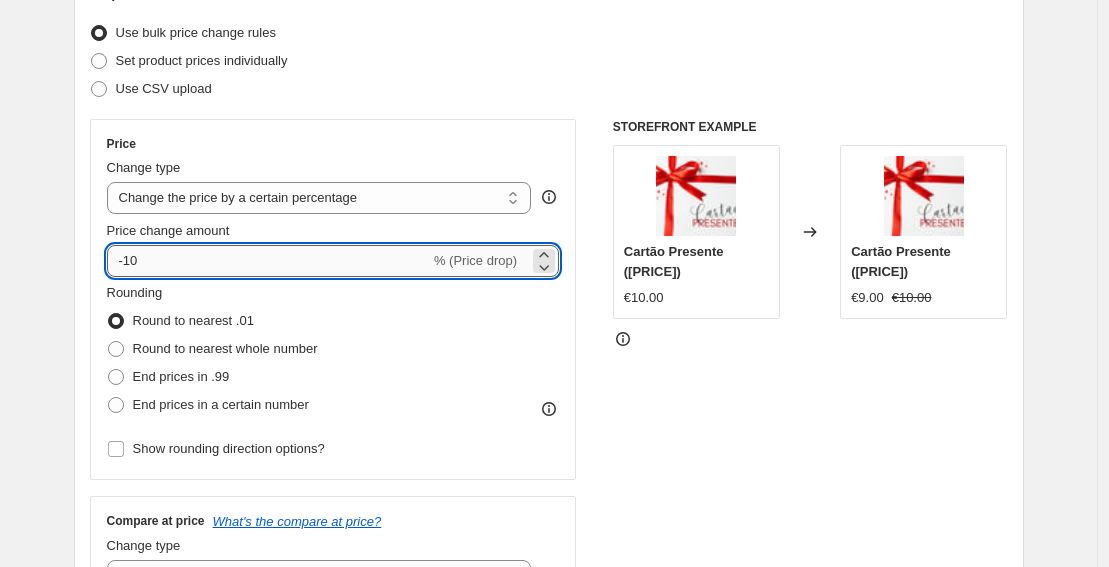 click on "-10" at bounding box center (268, 261) 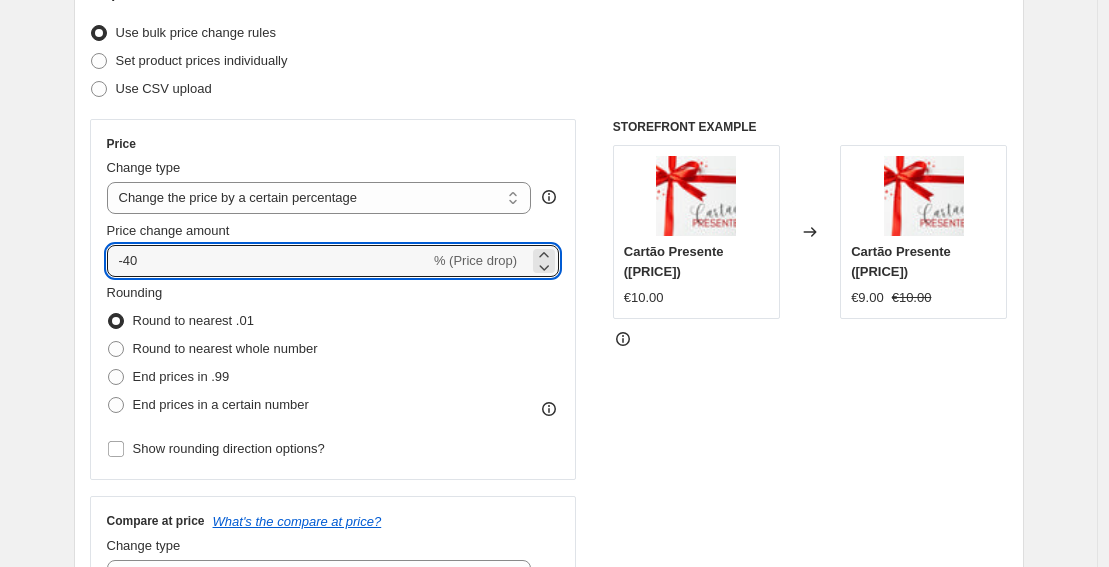 type on "-40" 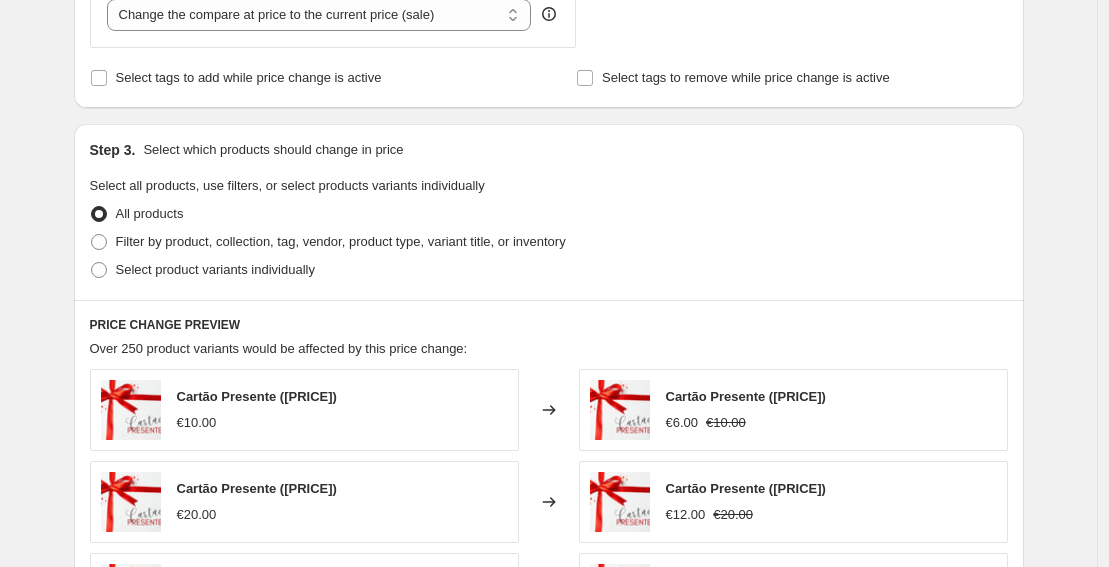 scroll, scrollTop: 1003, scrollLeft: 0, axis: vertical 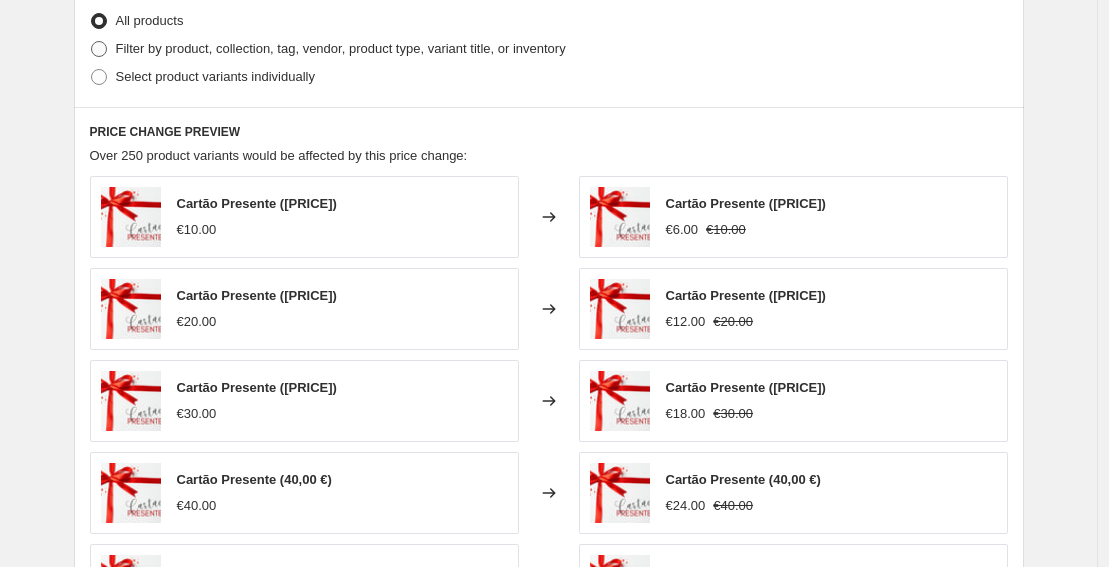 click on "Filter by product, collection, tag, vendor, product type, variant title, or inventory" at bounding box center (341, 48) 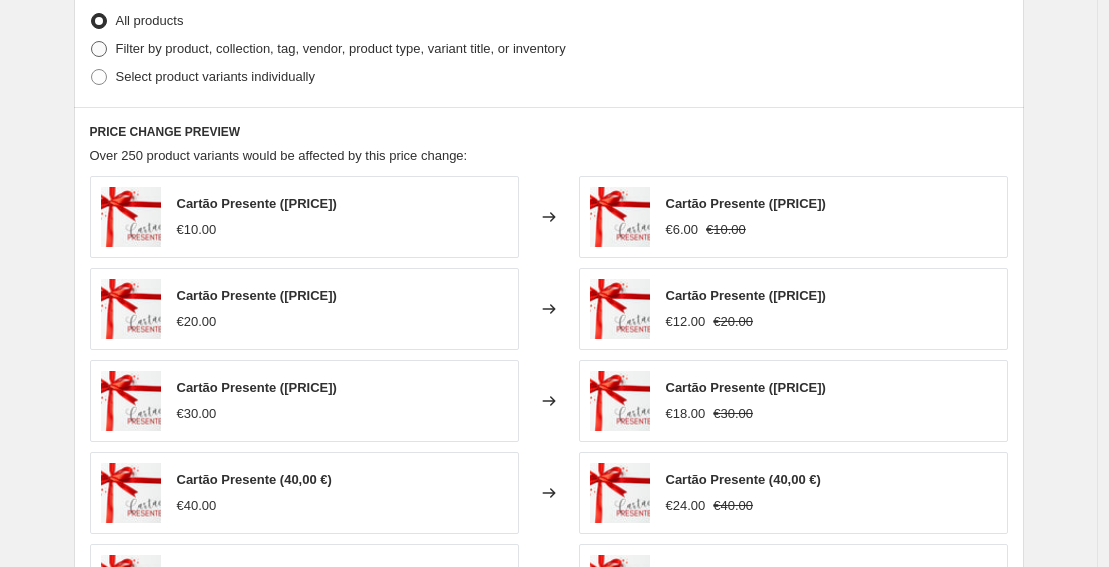 radio on "true" 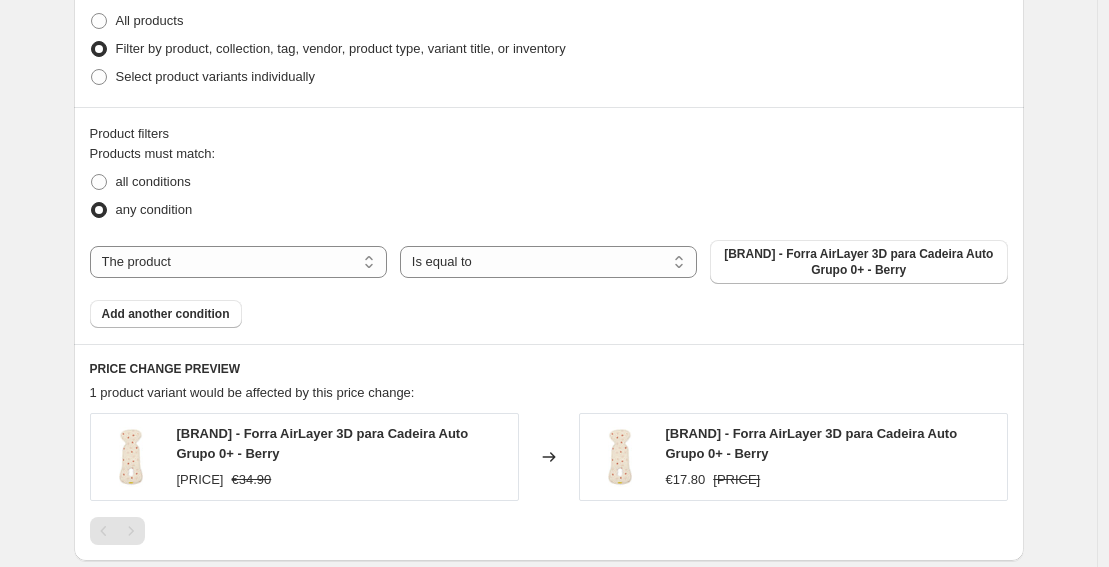 click on "The product The product's collection The product's tag The product's vendor The product's type The product's status The variant's title Inventory quantity The product Is equal to Is not equal to Is equal to Aeromoov - Forra AirLayer 3D para Cadeira Auto Grupo 0+ - Berry" at bounding box center (549, 262) 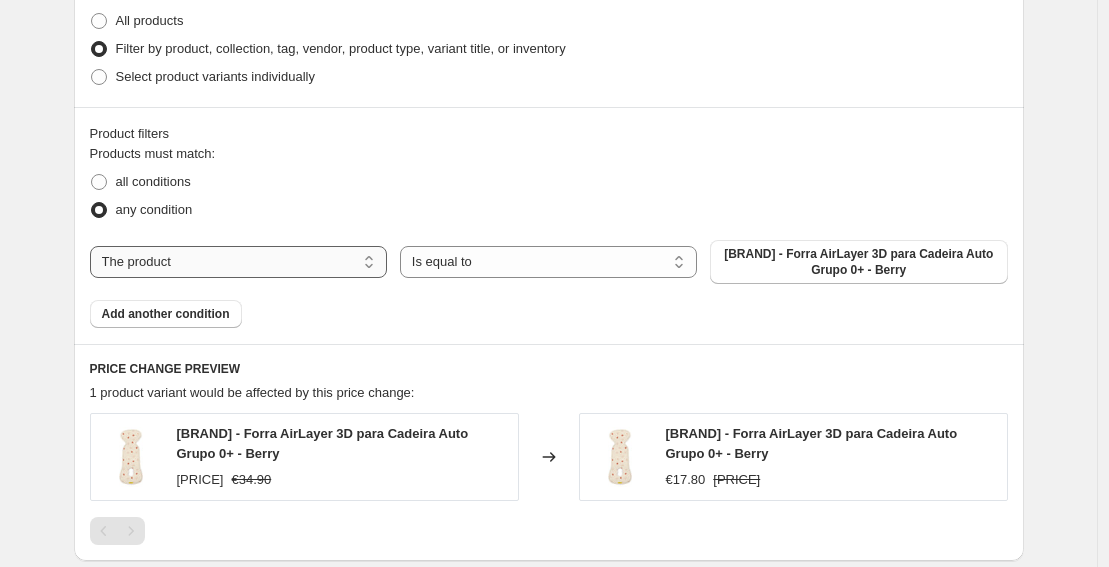 click on "The product The product's collection The product's tag The product's vendor The product's type The product's status The variant's title Inventory quantity" at bounding box center [238, 262] 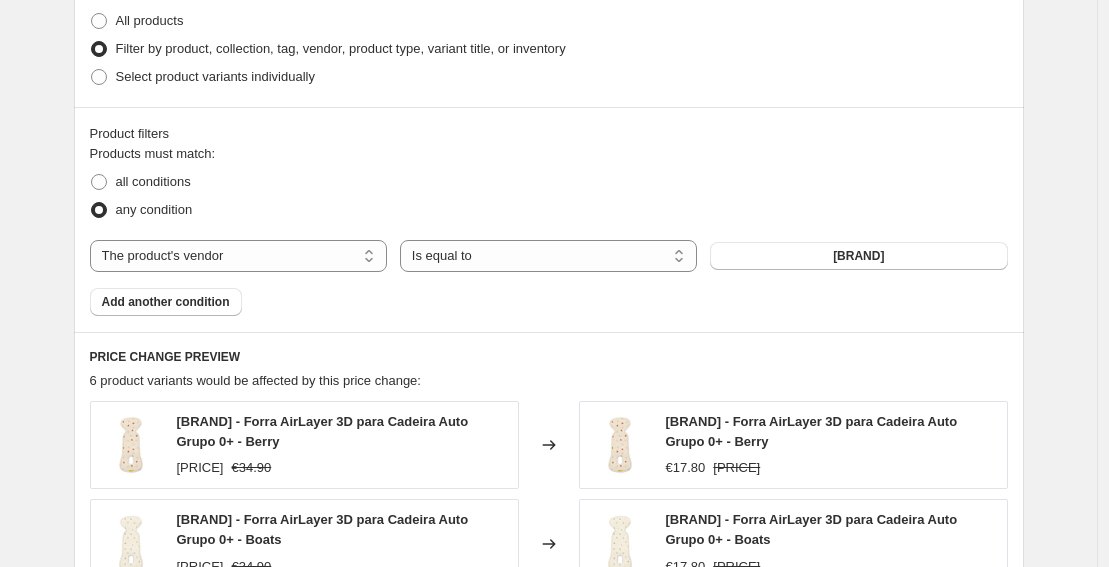 click on "[BRAND]" at bounding box center [858, 256] 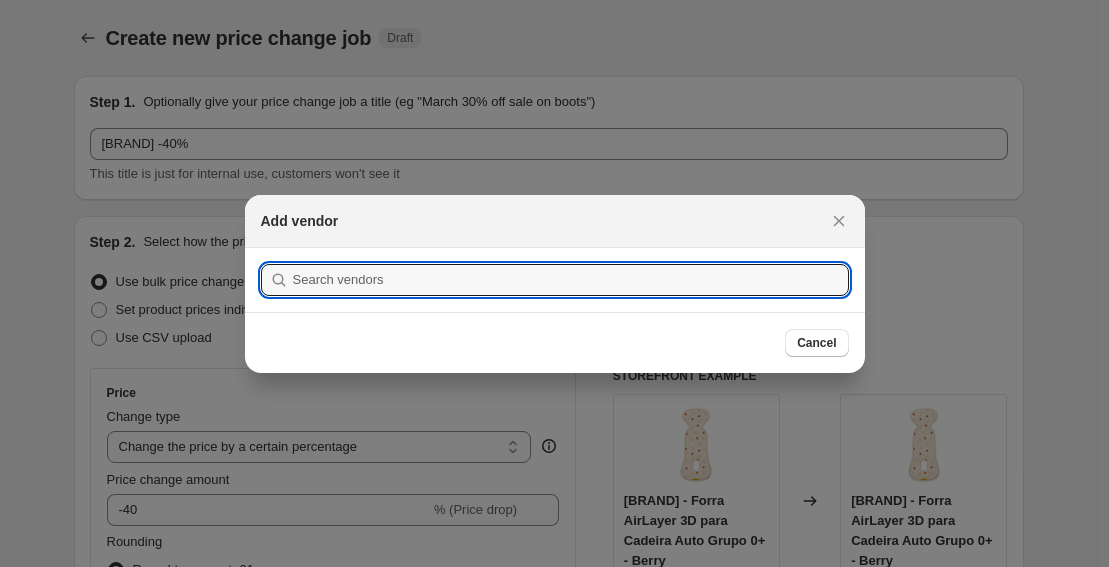 scroll, scrollTop: 0, scrollLeft: 0, axis: both 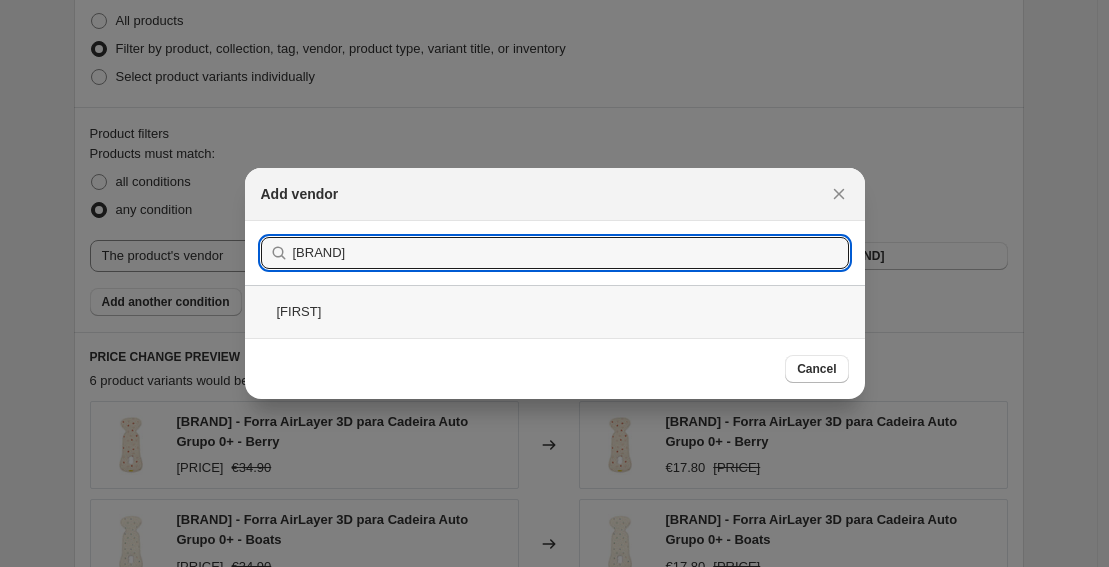 type on "[BRAND]" 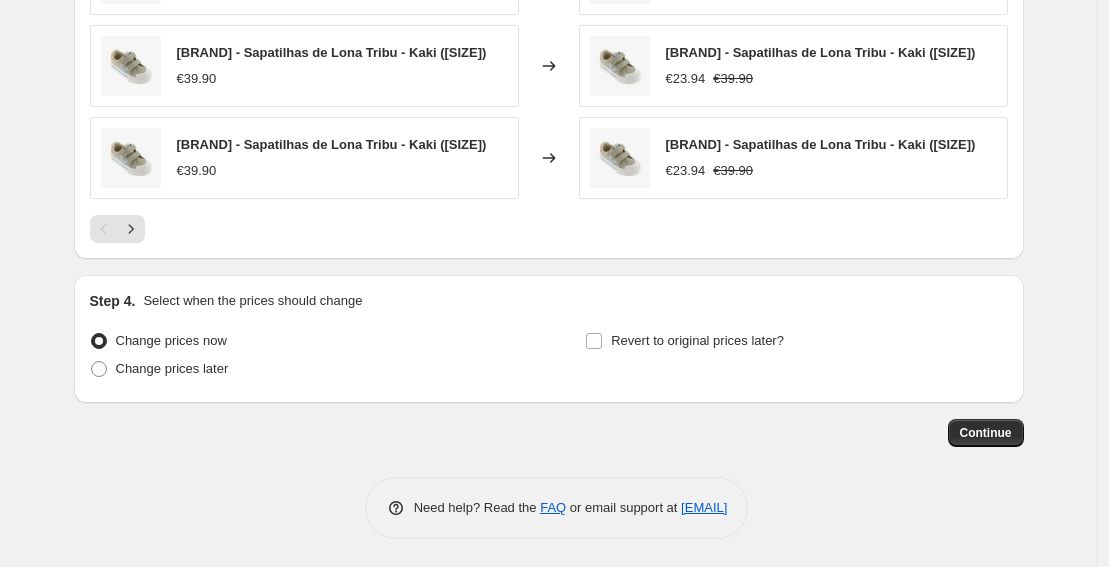scroll, scrollTop: 1657, scrollLeft: 0, axis: vertical 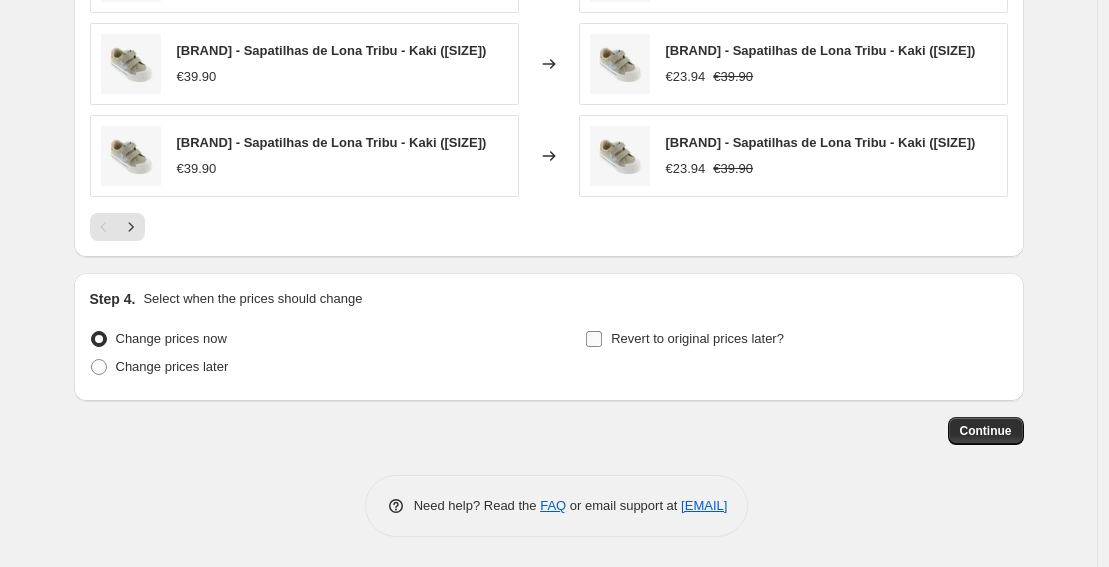 click on "Revert to original prices later?" at bounding box center [684, 339] 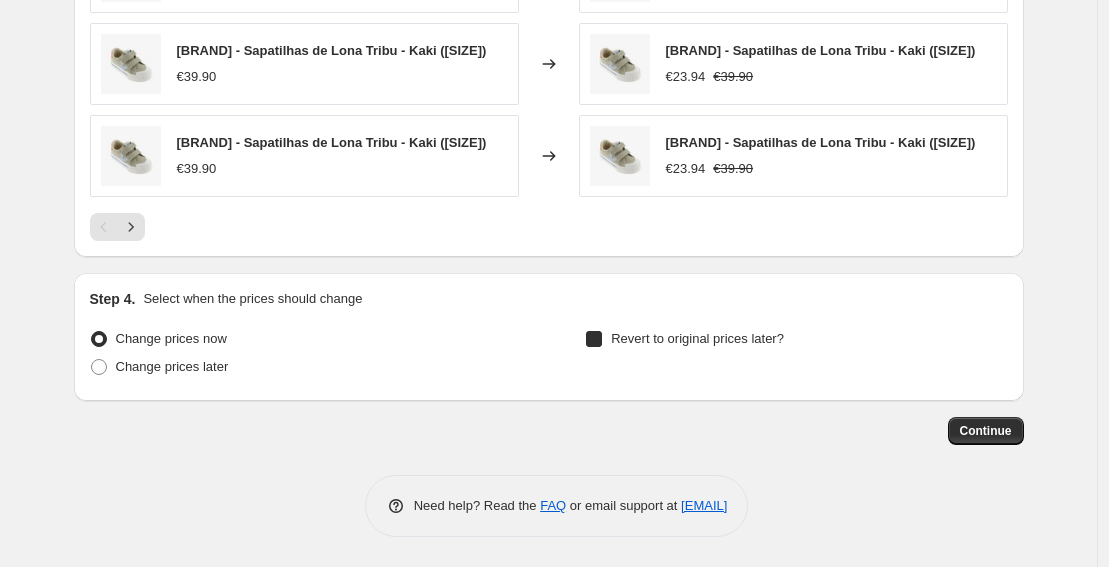 checkbox on "true" 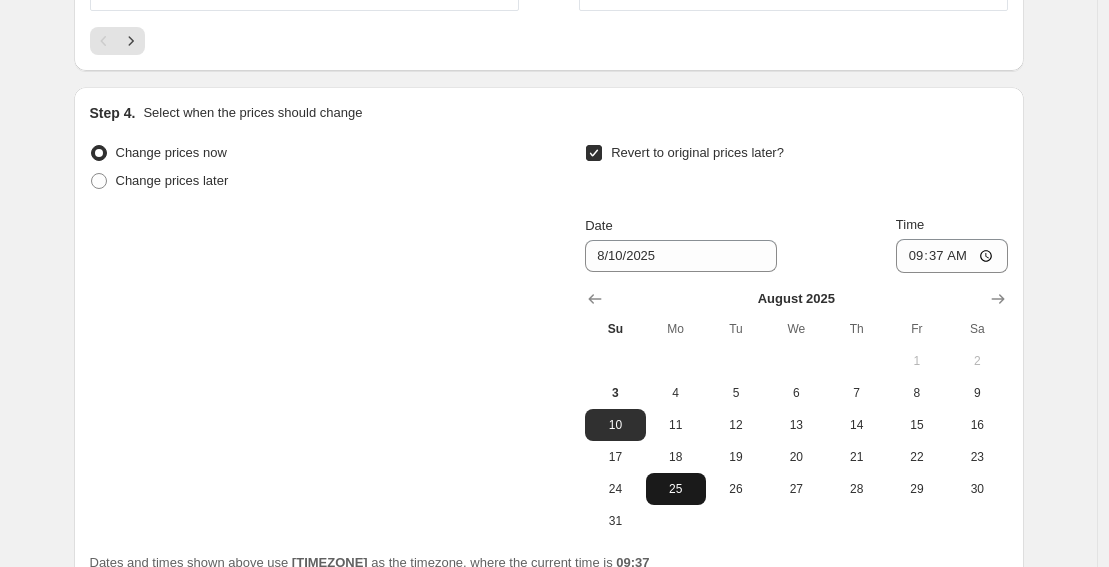 scroll, scrollTop: 1854, scrollLeft: 0, axis: vertical 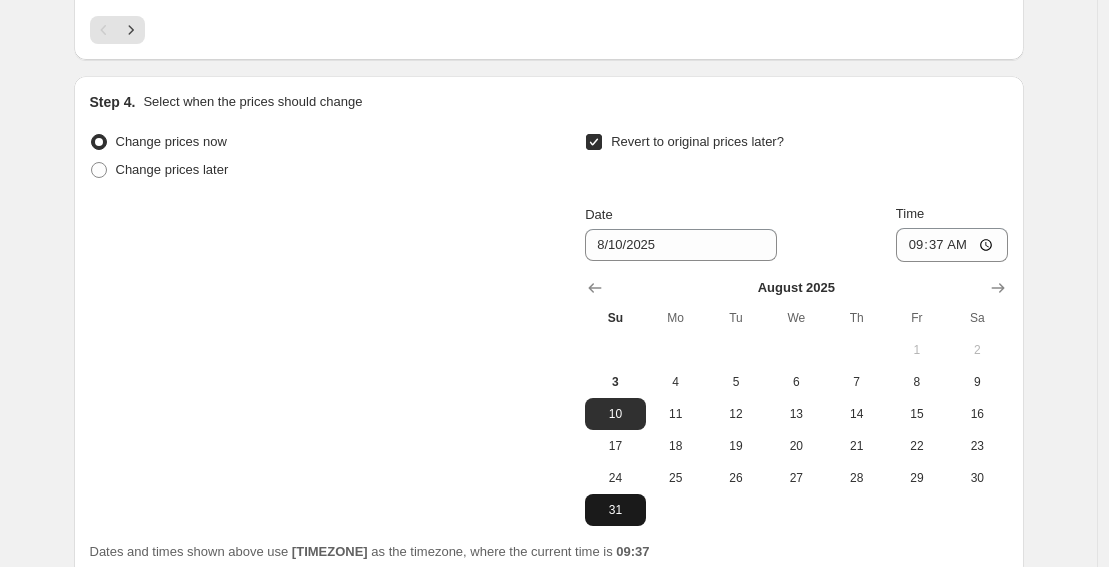 click on "31" at bounding box center (615, 510) 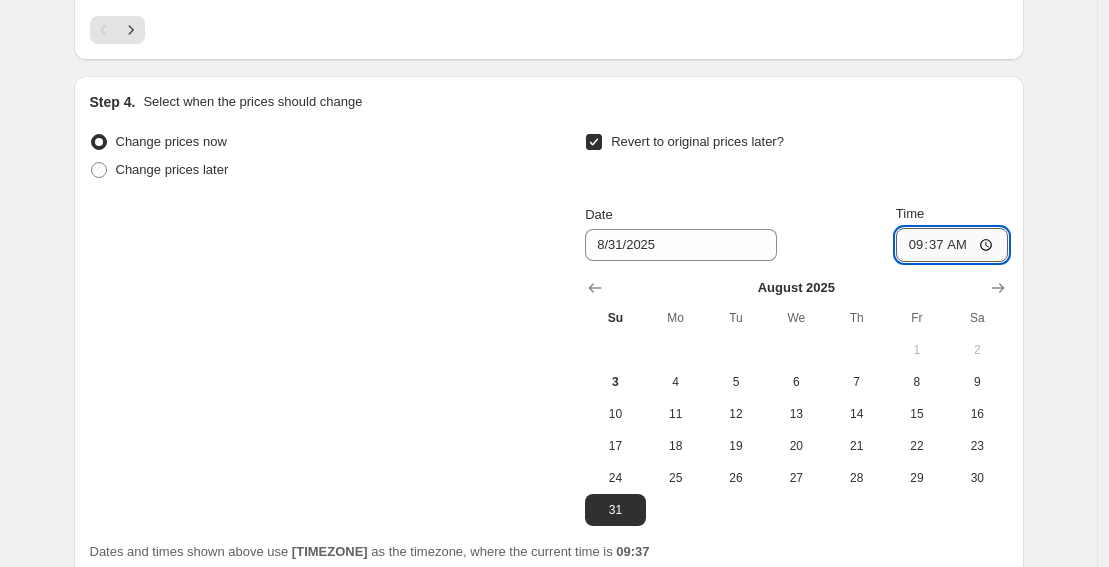 click on "09:37" at bounding box center [952, 245] 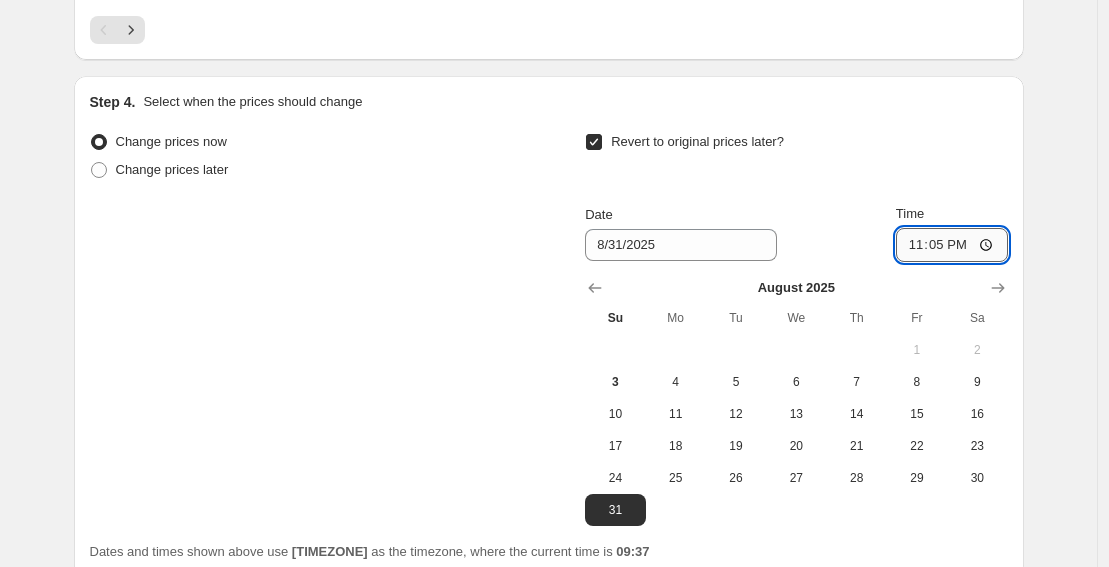 type on "23:59" 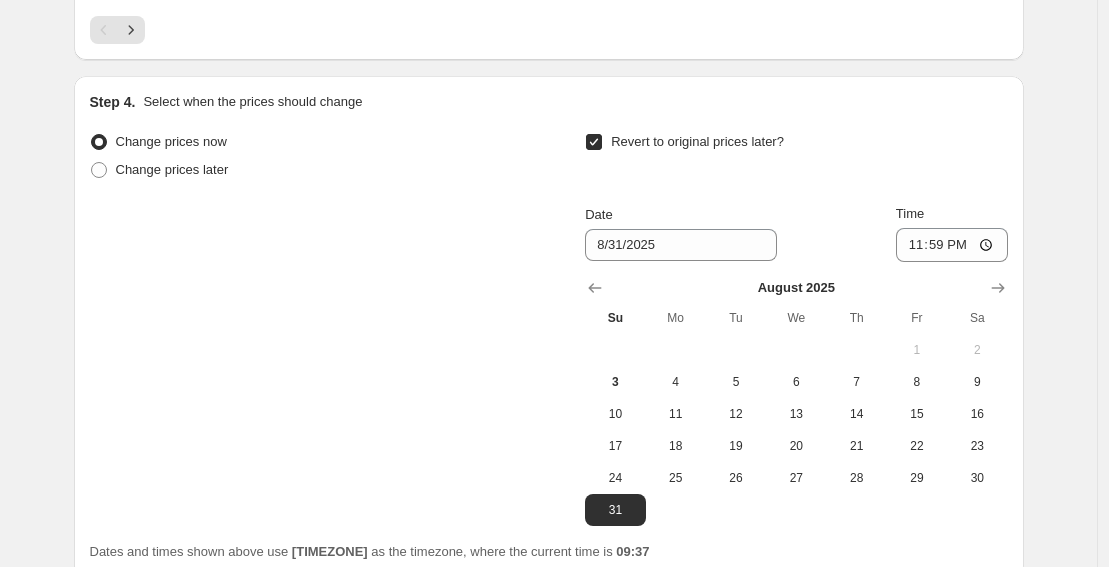 click on "Create new price change job. This page is ready Create new price change job Draft Step 1. Optionally give your price change job a title (eg "March 30% off sale on boots") [BRAND] -40% This title is just for internal use, customers won't see it Step 2. Select how the prices should change Use bulk price change rules Set product prices individually Use CSV upload Price Change type Change the price to a certain amount Change the price by a certain amount Change the price by a certain percentage Change the price to the current compare at price (price before sale) Change the price by a certain amount relative to the compare at price Change the price by a certain percentage relative to the compare at price Don't change the price Change the price by a certain percentage relative to the cost per item Change price to certain cost margin Change the price by a certain percentage Price change amount -40 % (Price drop) Rounding Round to nearest .01 Round to nearest whole number End prices in .99 Compare at price €[PRICE]" at bounding box center [548, -555] 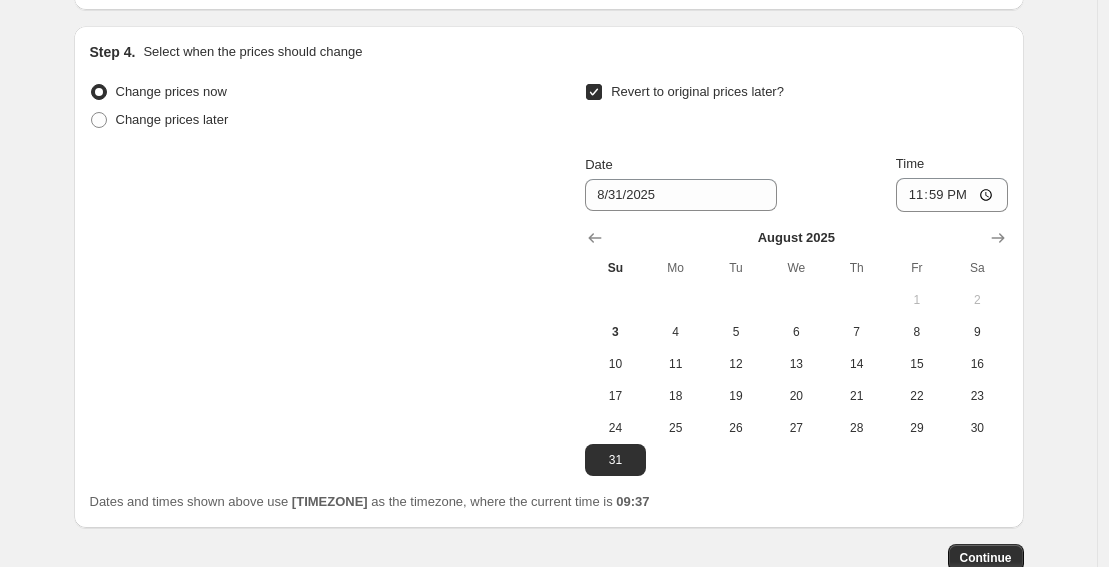 scroll, scrollTop: 2020, scrollLeft: 0, axis: vertical 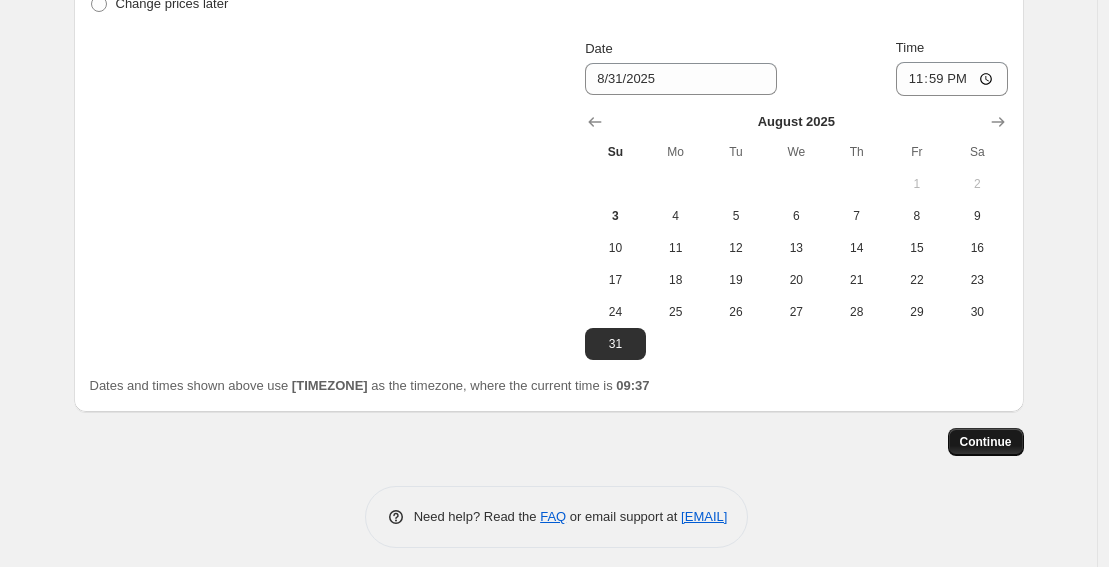 click on "Continue" at bounding box center (986, 442) 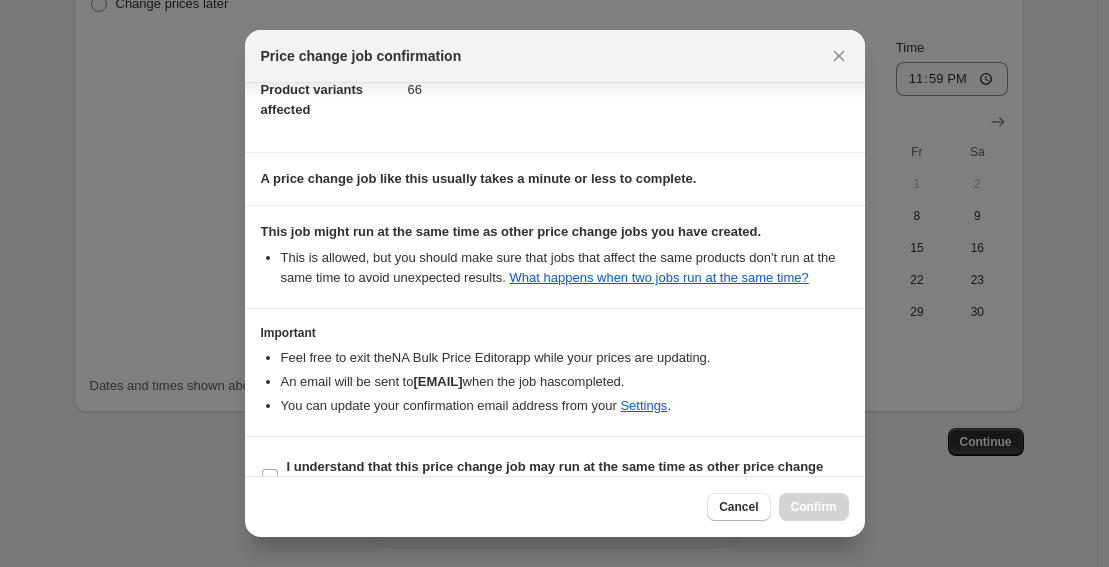 scroll, scrollTop: 315, scrollLeft: 0, axis: vertical 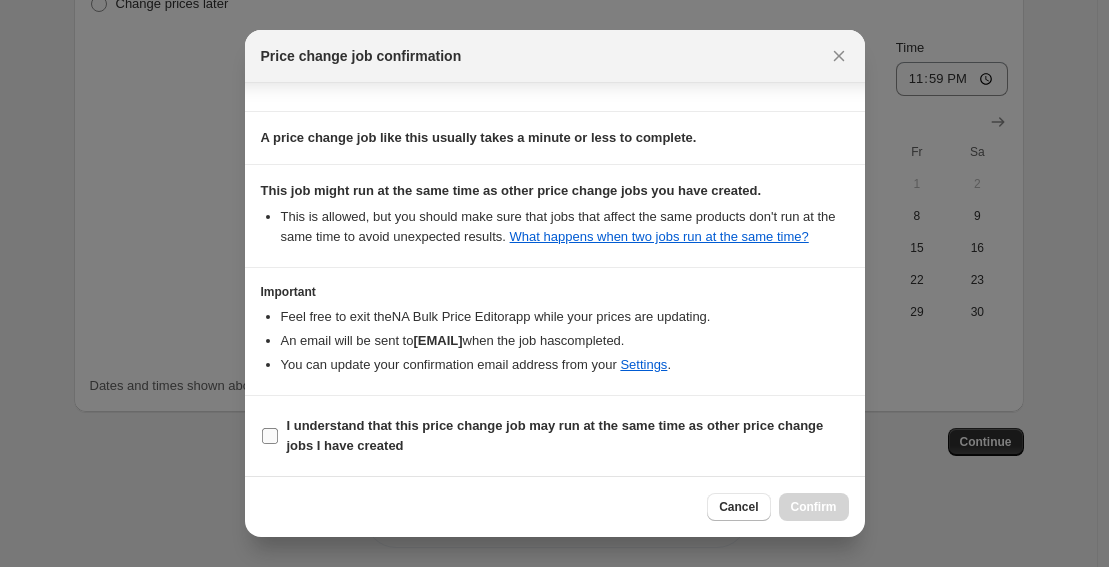 click on "I understand that this price change job may run at the same time as other price change jobs I have created" at bounding box center (555, 435) 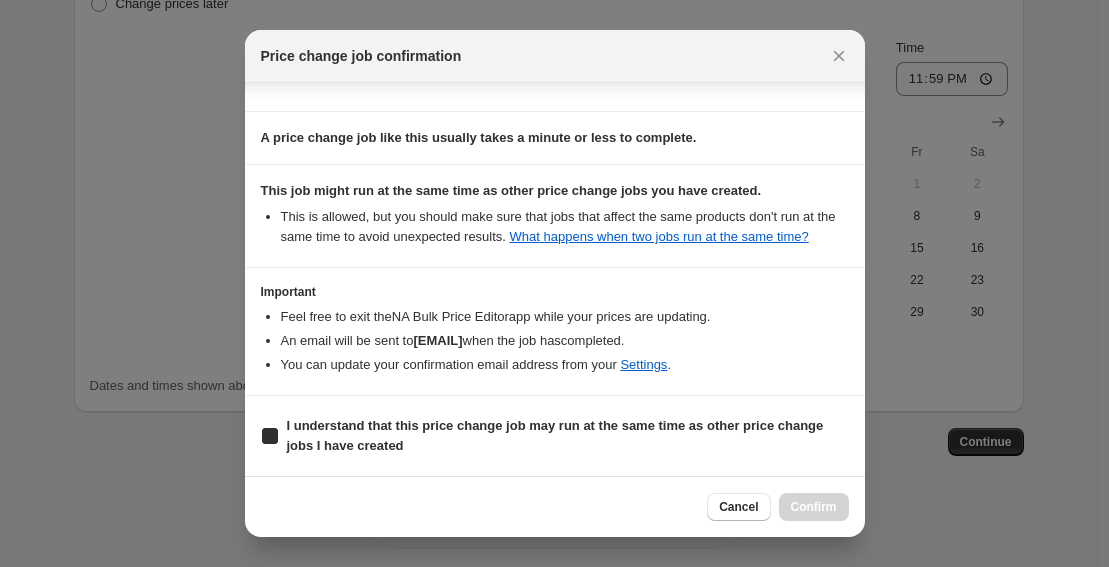 checkbox on "true" 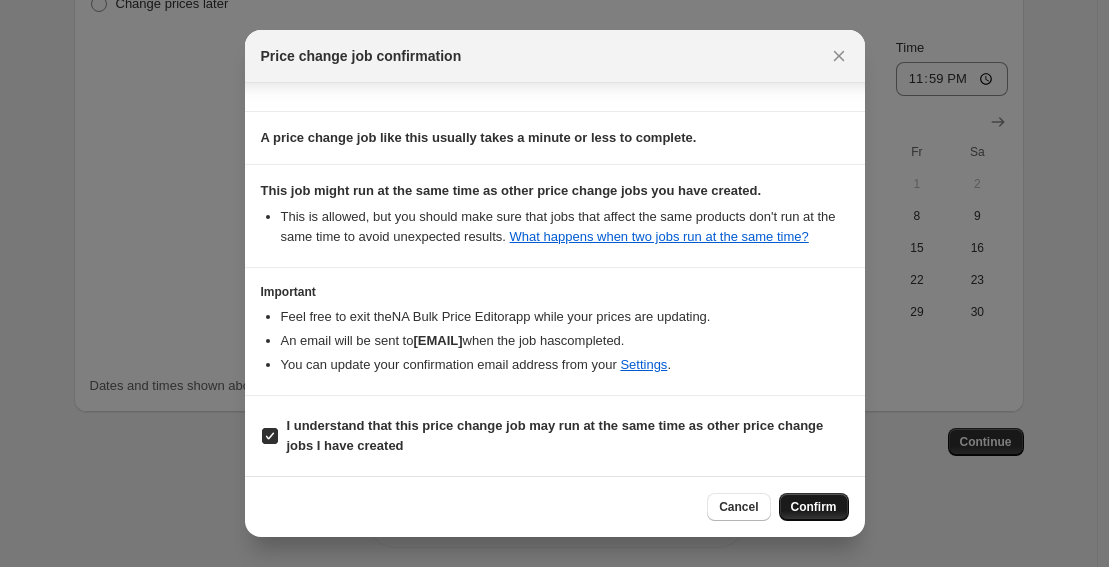 click on "Confirm" at bounding box center [814, 507] 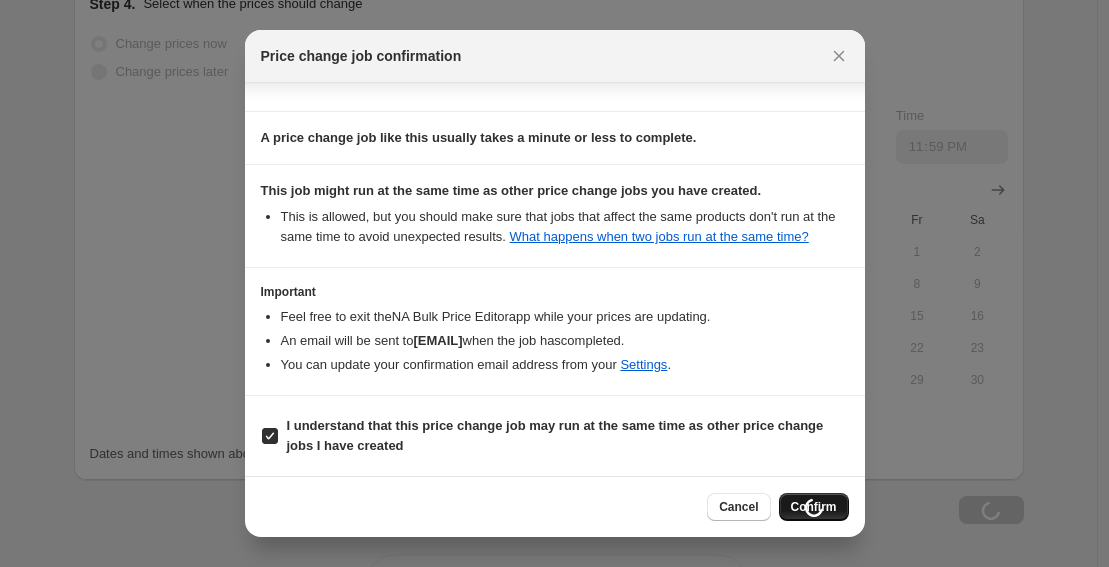 scroll, scrollTop: 2088, scrollLeft: 0, axis: vertical 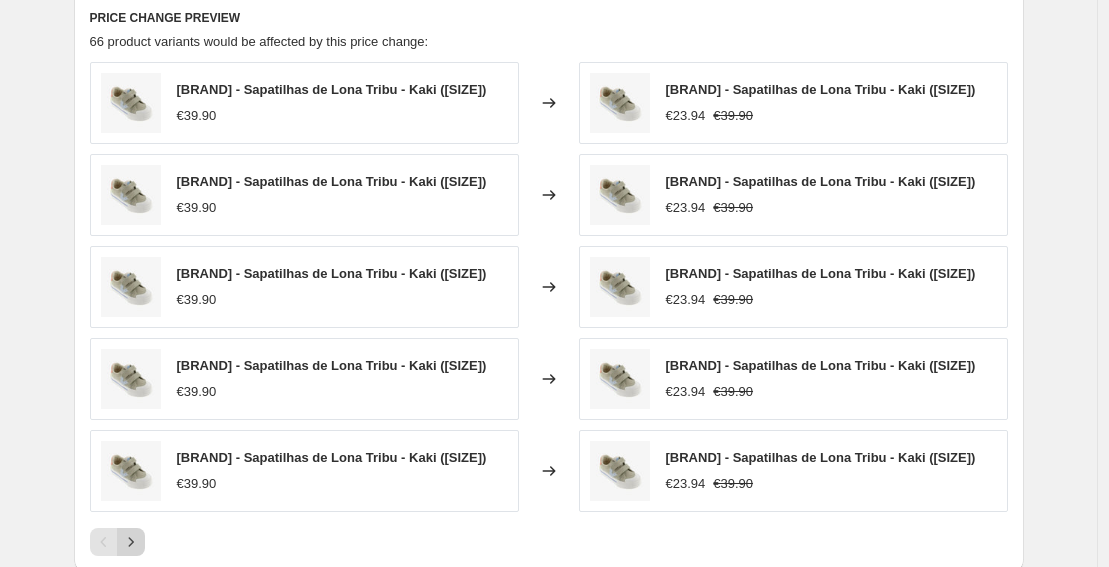 click 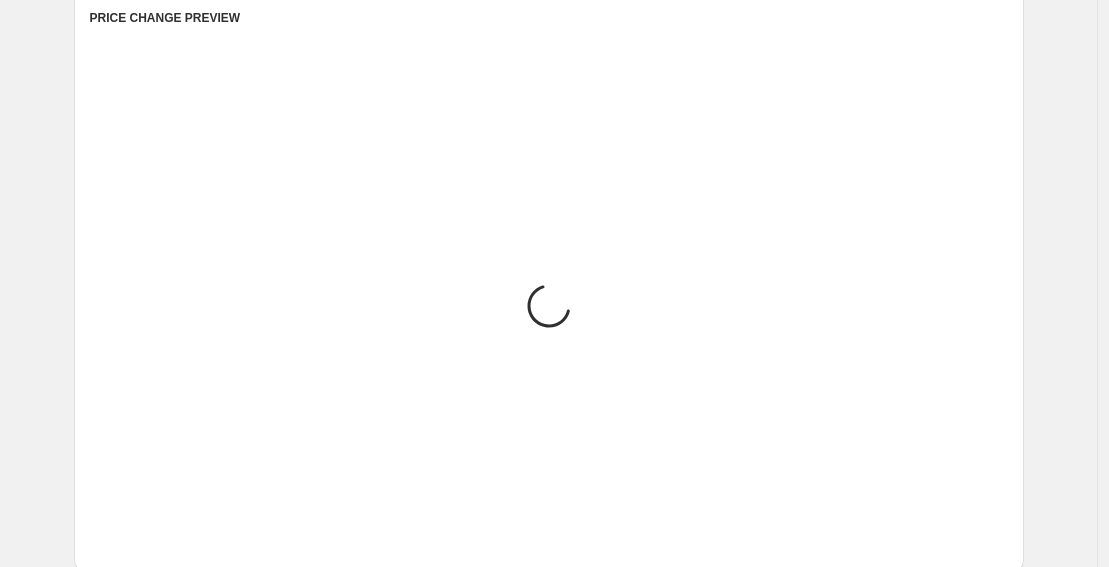 scroll, scrollTop: 0, scrollLeft: 0, axis: both 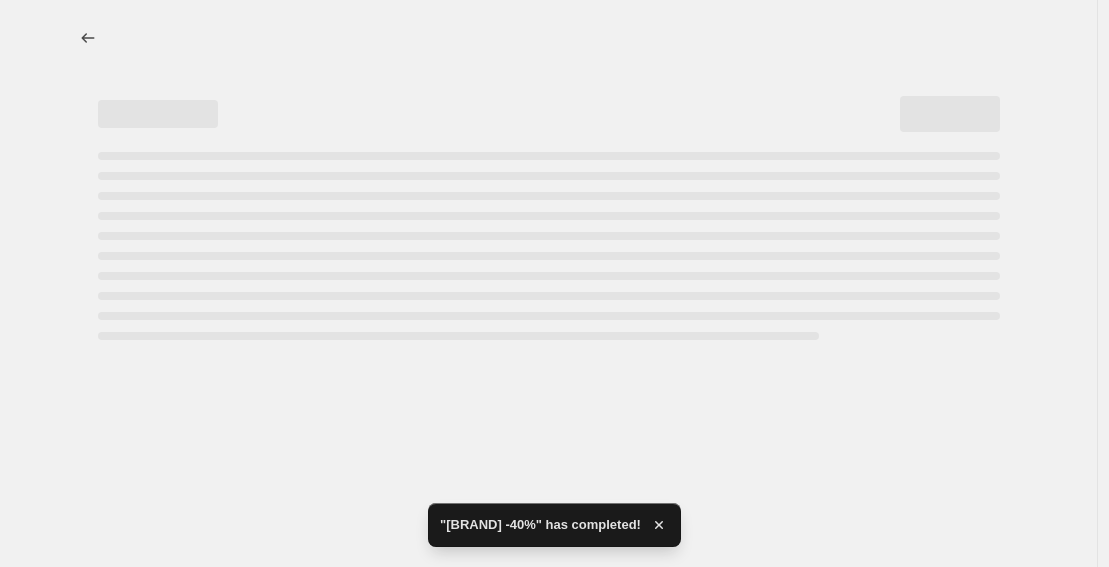 select on "percentage" 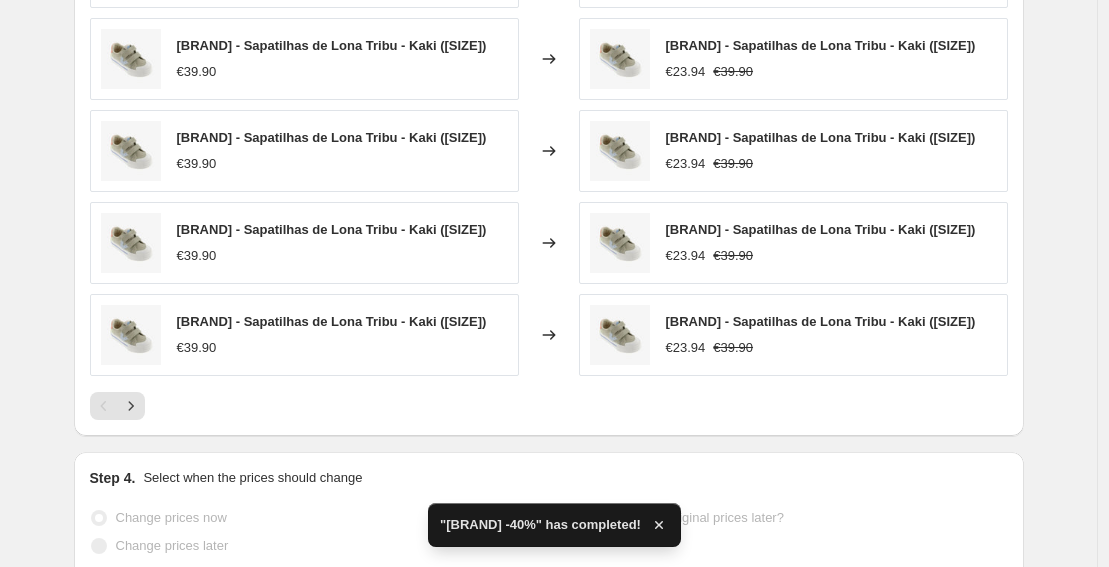 scroll, scrollTop: 1669, scrollLeft: 0, axis: vertical 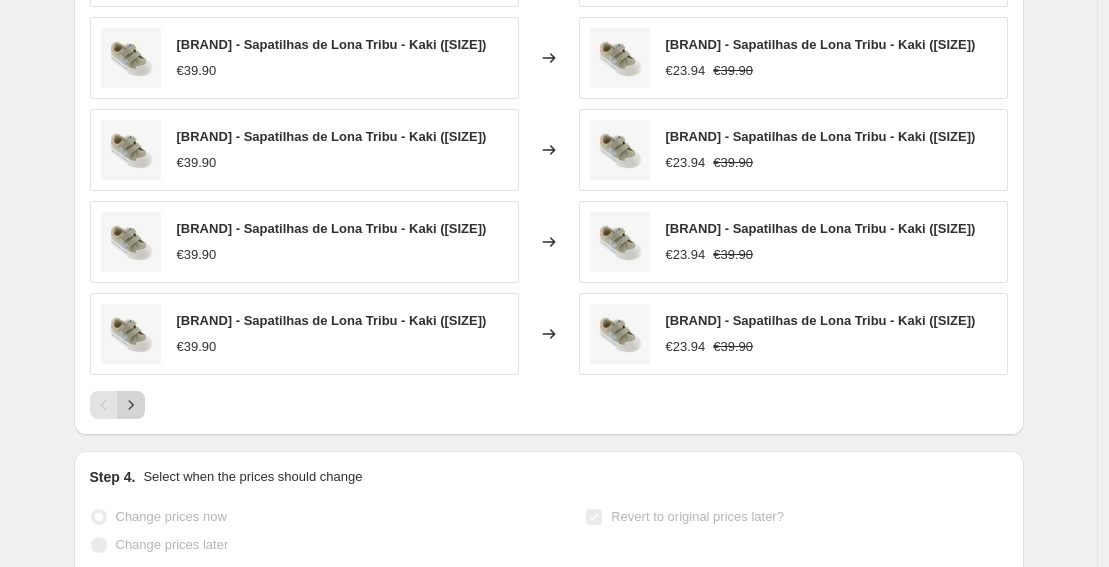 click 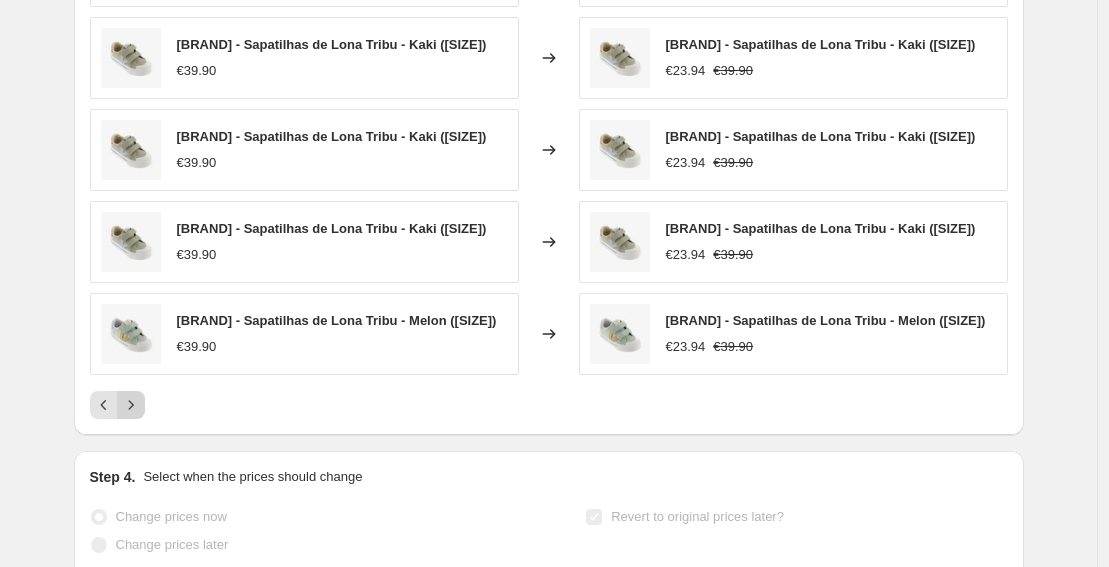 click 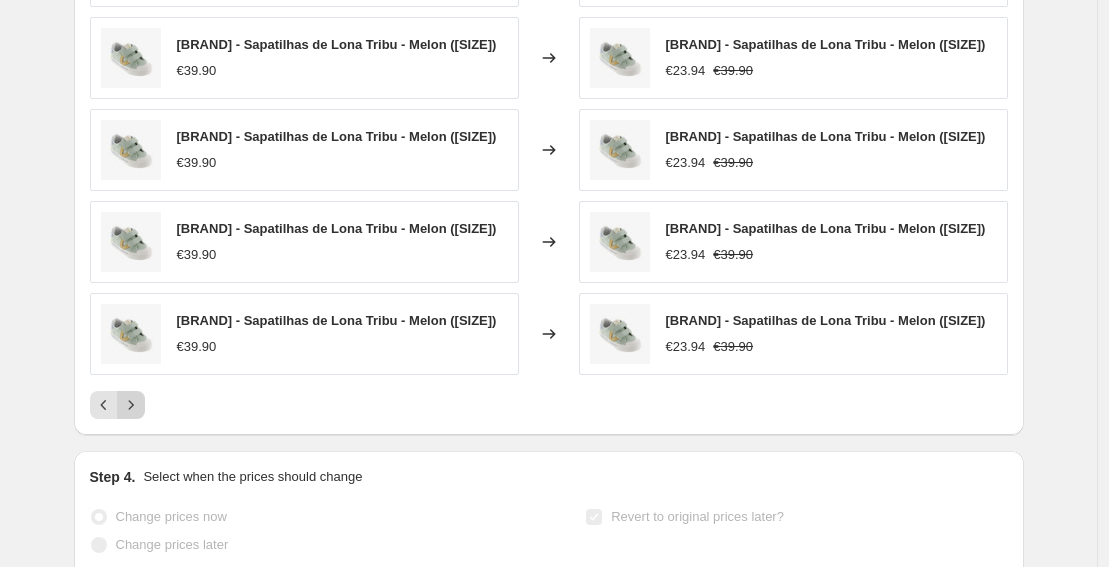 click 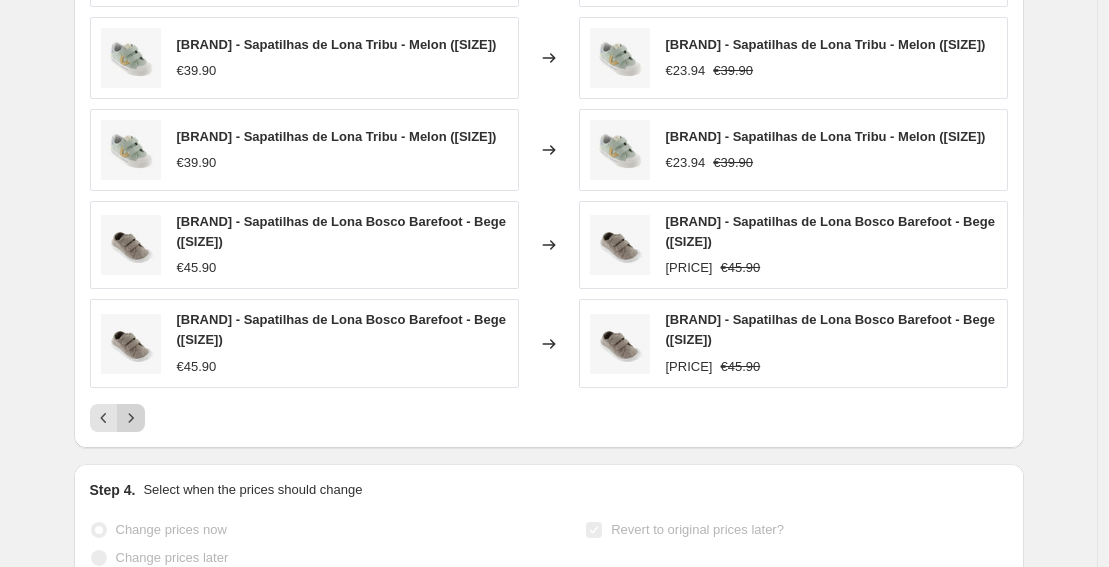 click 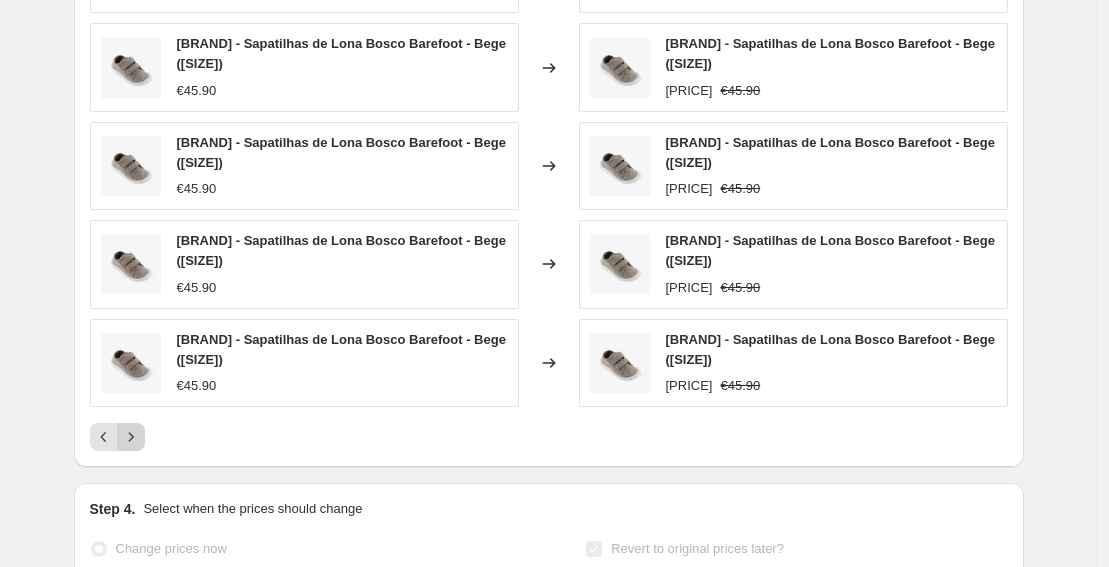 click on "[BRAND] - Sapatilhas de Lona Bosco Barefoot - Bege ([SIZE]) €[PRICE] Changed to [BRAND] - Sapatilhas de Lona Bosco Barefoot - Bege ([SIZE]) €[PRICE] €[PRICE] [BRAND] - Sapatilhas de Lona Bosco Barefoot - Bege ([SIZE]) €[PRICE] Changed to [BRAND] - Sapatilhas de Lona Bosco Barefoot - Bege ([SIZE]) €[PRICE] €[PRICE] [BRAND] - Sapatilhas de Lona Bosco Barefoot - Bege ([SIZE]) €[PRICE] Changed to [BRAND] - Sapatilhas de Lona Bosco Barefoot - Bege ([SIZE]) €[PRICE] €[PRICE] [BRAND] - Sapatilhas de Lona Bosco Barefoot - Bege ([SIZE]) €[PRICE] Changed to [BRAND] - Sapatilhas de Lona Bosco Barefoot - Bege ([SIZE]) €[PRICE] €[PRICE] [BRAND] - Sapatilhas de Lona Bosco Barefoot - Bege ([SIZE]) €[PRICE] Changed to [BRAND] - Sapatilhas de Lona Bosco Barefoot - Bege ([SIZE]) €[PRICE] €[PRICE]" at bounding box center [549, 188] 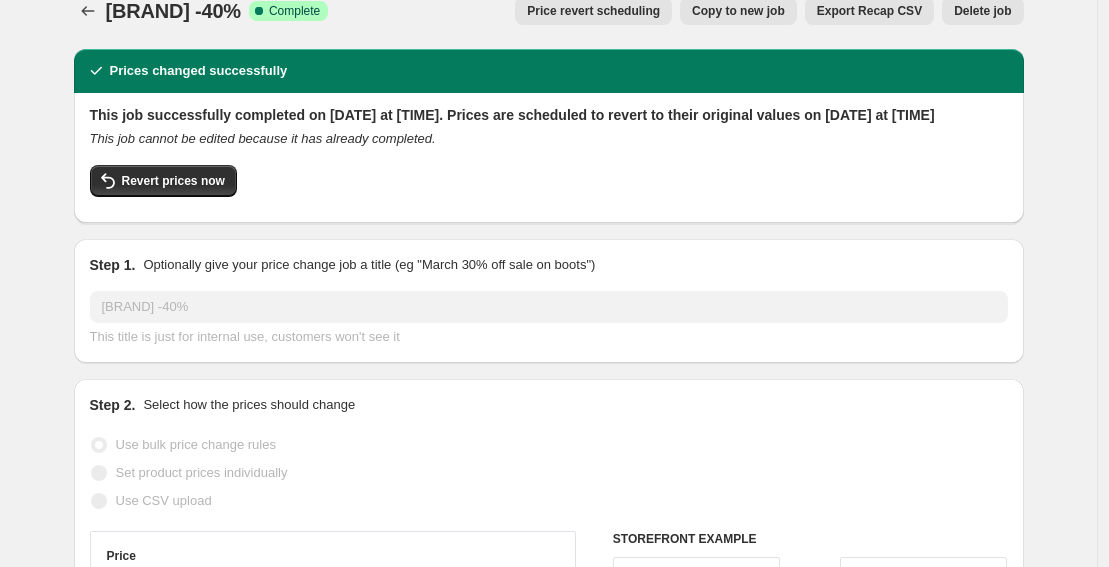 scroll, scrollTop: 0, scrollLeft: 0, axis: both 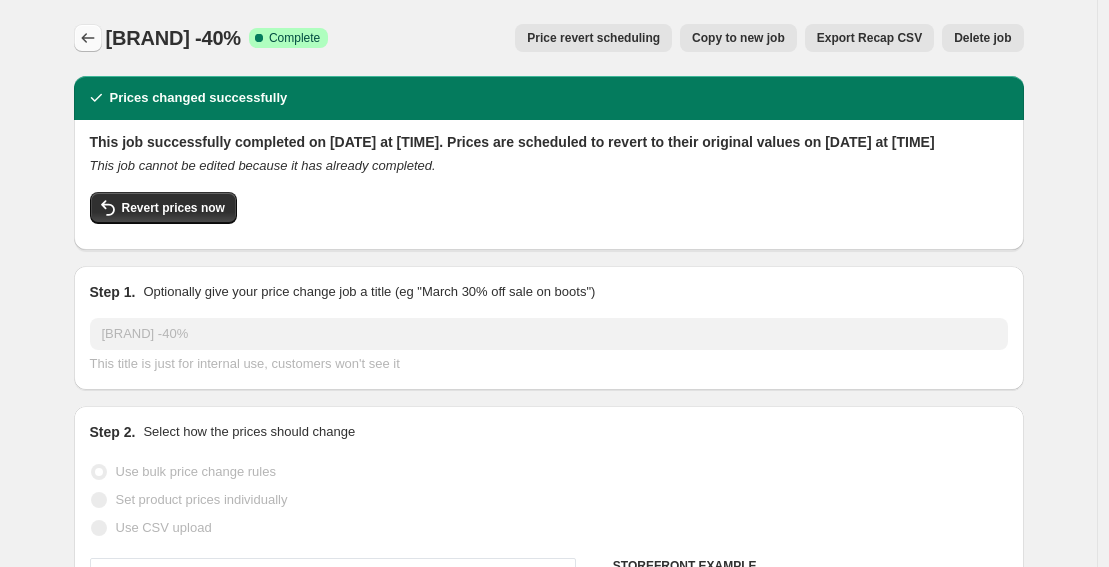 click 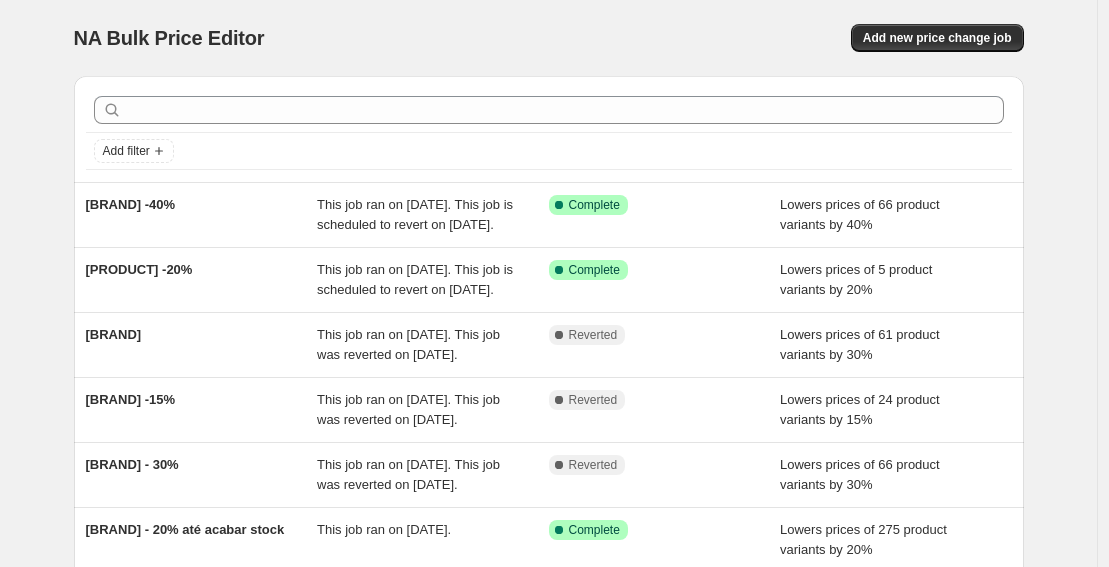 click on "NA Bulk Price Editor. This page is ready NA Bulk Price Editor Add new price change job" at bounding box center (549, 38) 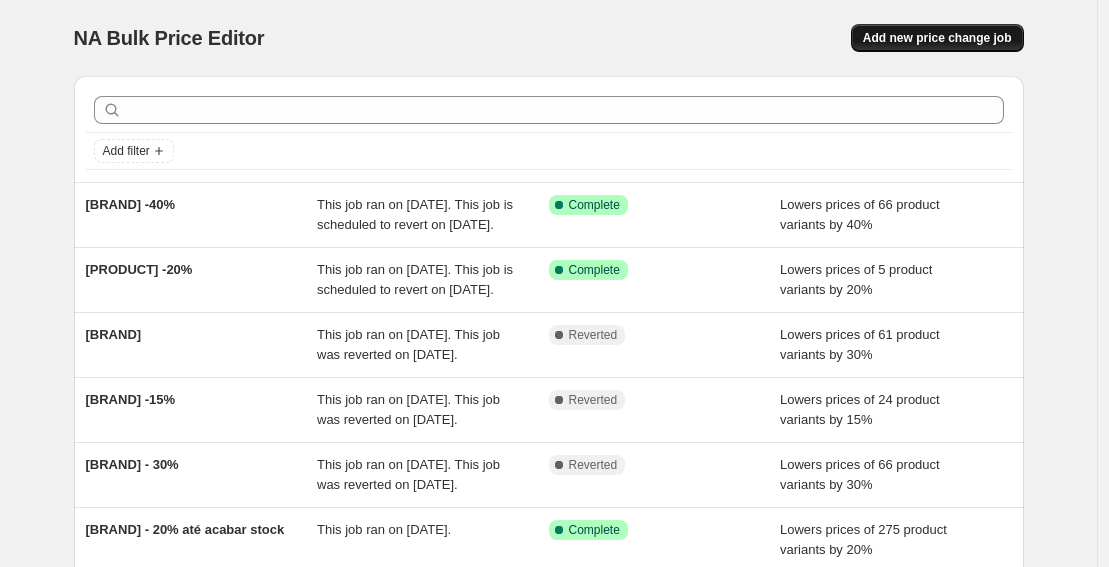 click on "Add new price change job" at bounding box center (937, 38) 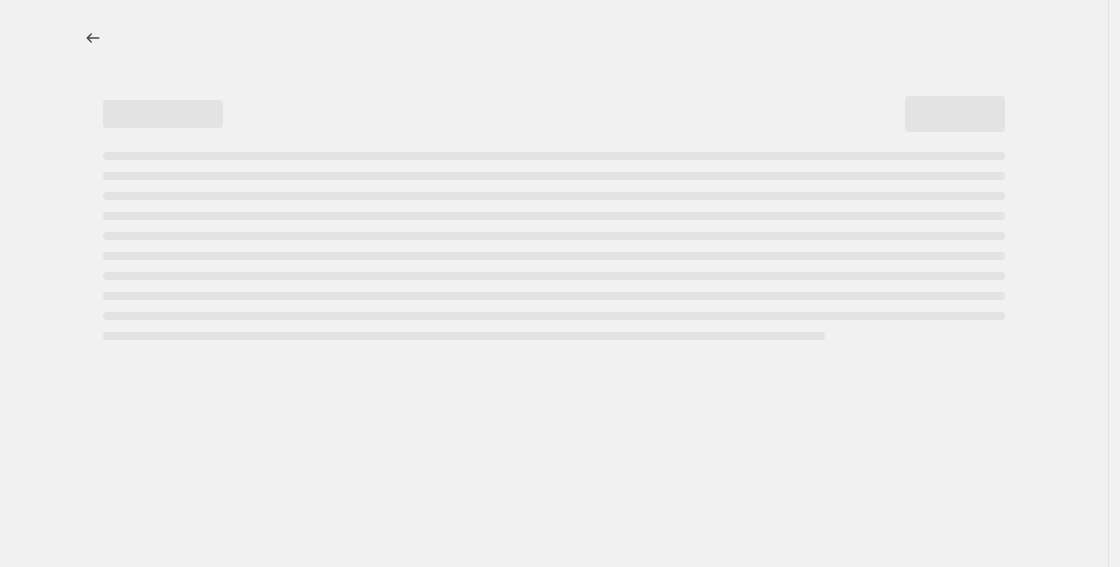 select on "percentage" 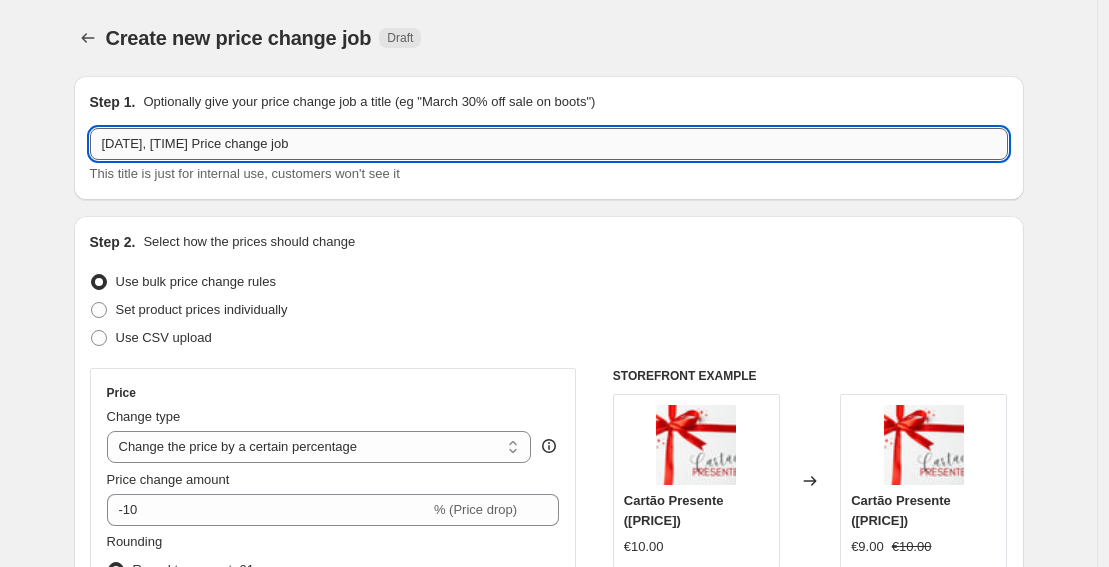 click on "[DATE], [TIME] Price change job" at bounding box center (549, 144) 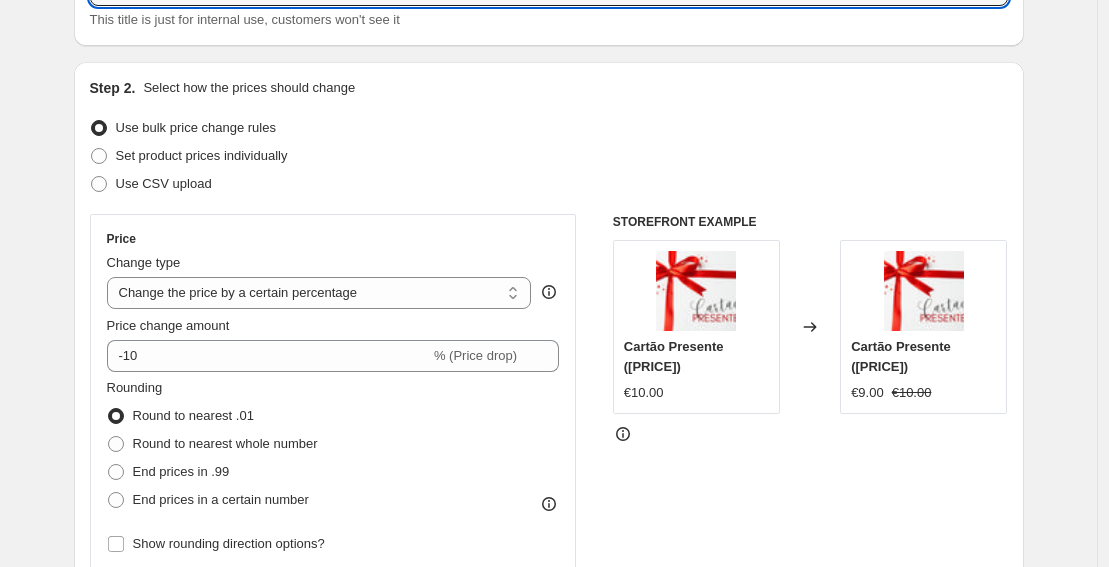 scroll, scrollTop: 181, scrollLeft: 0, axis: vertical 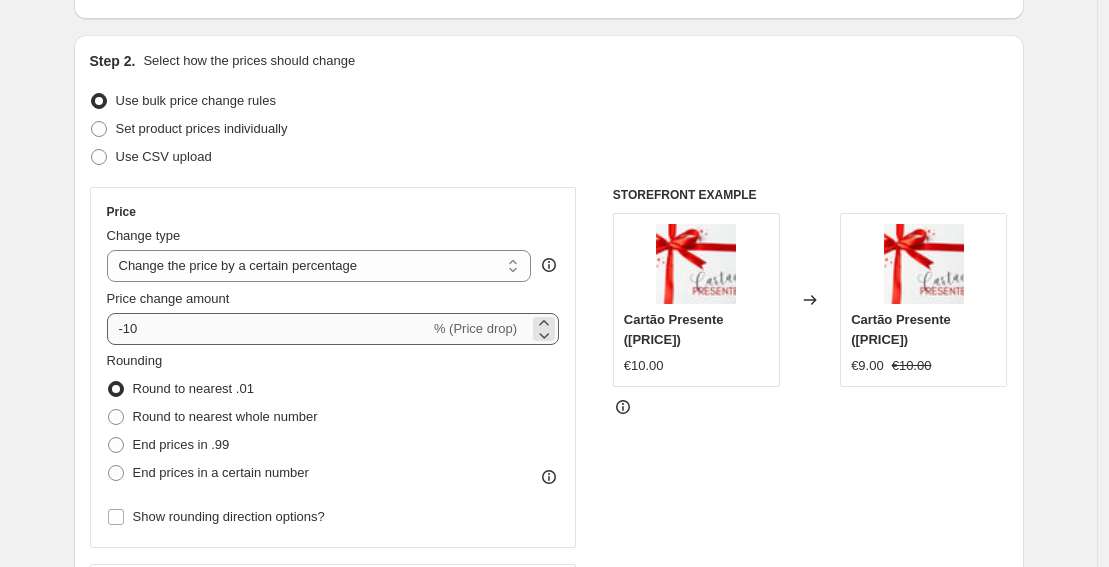 type on "[BRAND] -15%" 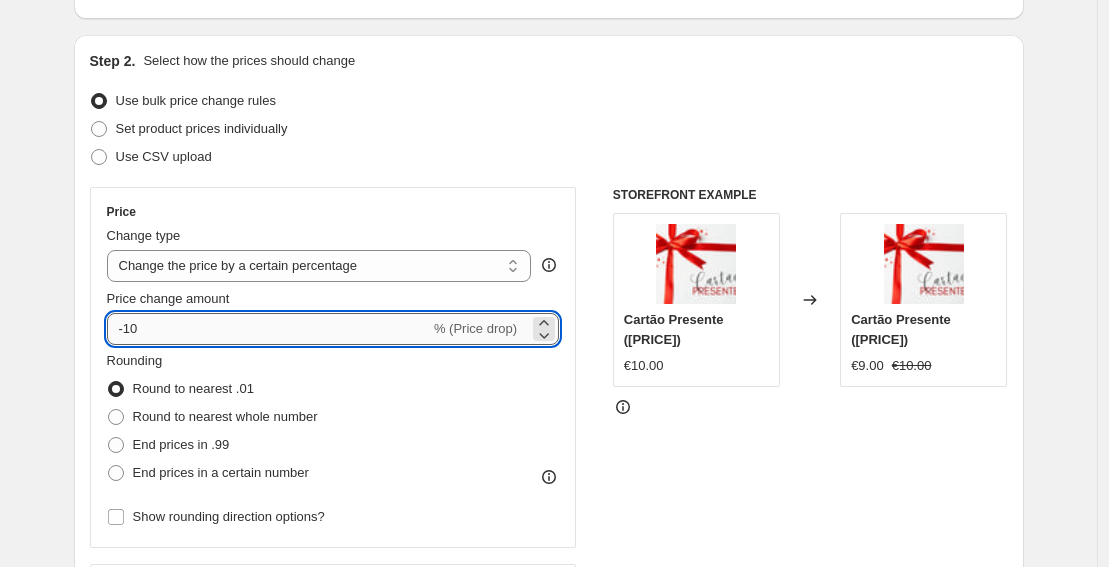 click on "-10" at bounding box center (268, 329) 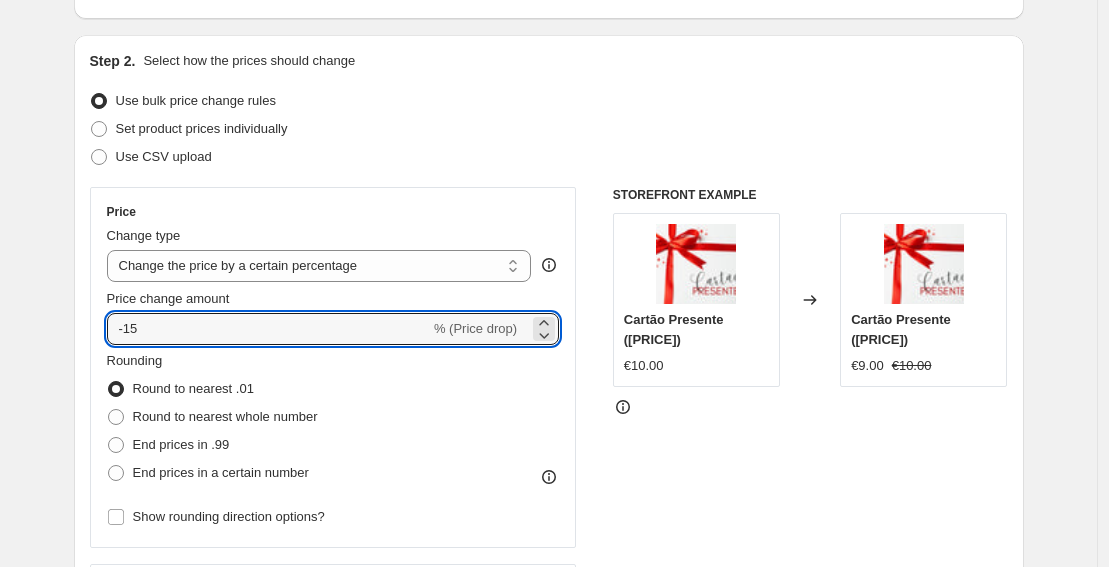 type on "-15" 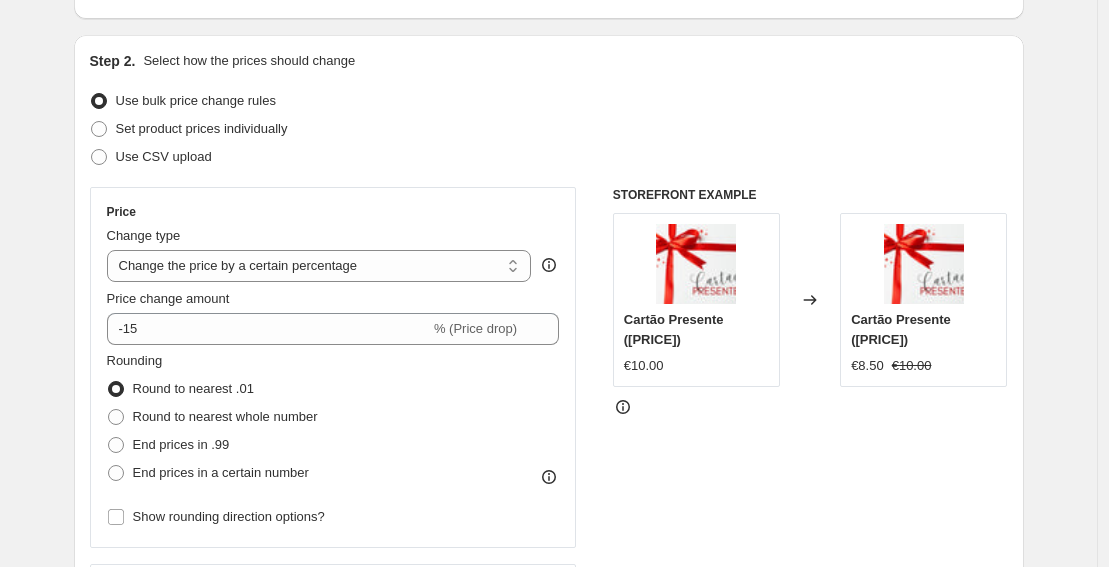 click on "Set product prices individually" at bounding box center (549, 129) 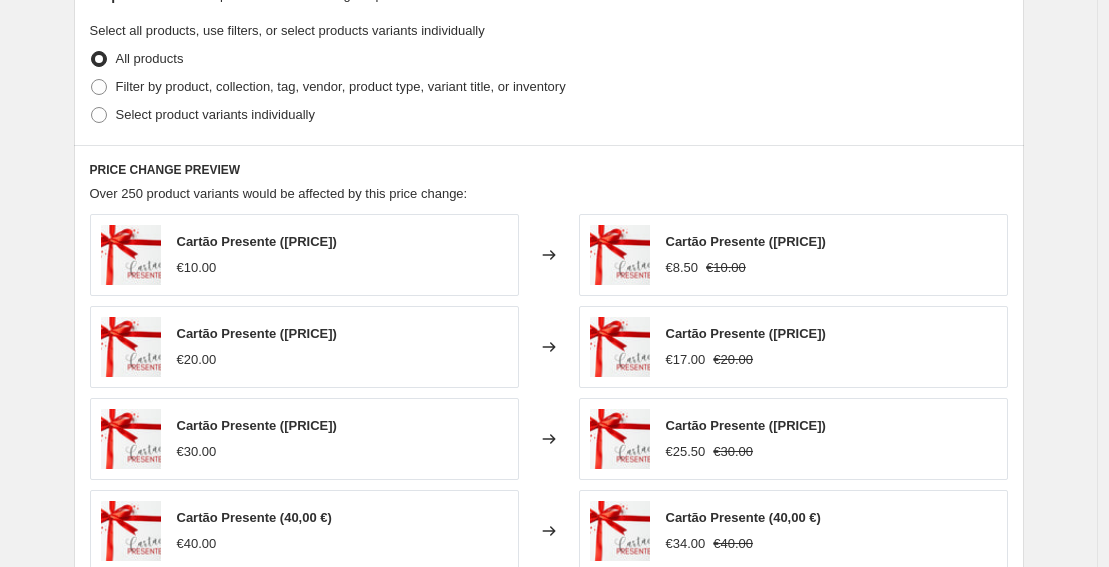 scroll, scrollTop: 950, scrollLeft: 0, axis: vertical 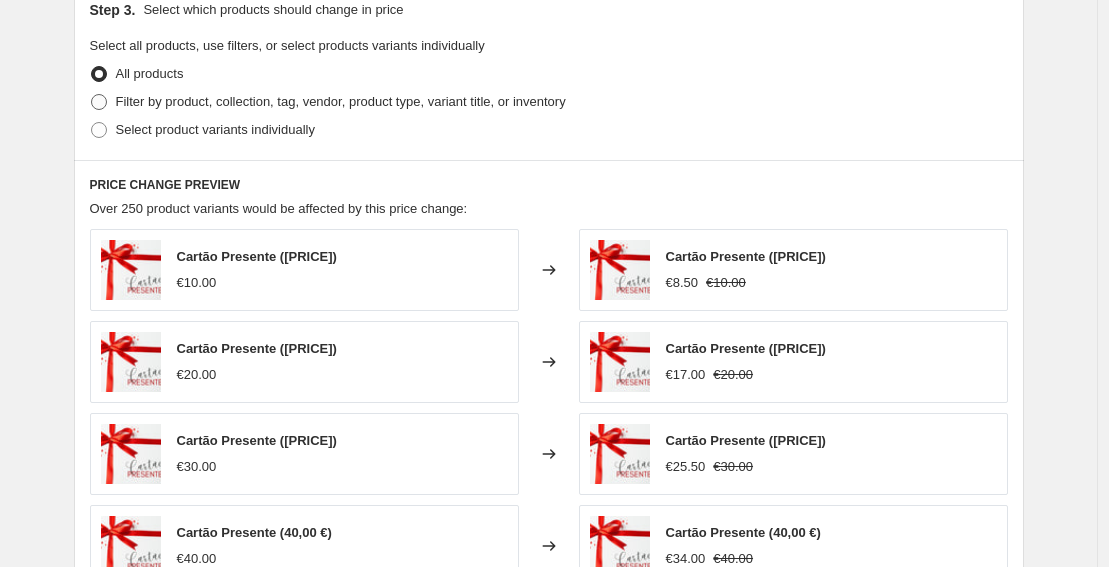 click on "Filter by product, collection, tag, vendor, product type, variant title, or inventory" at bounding box center (341, 101) 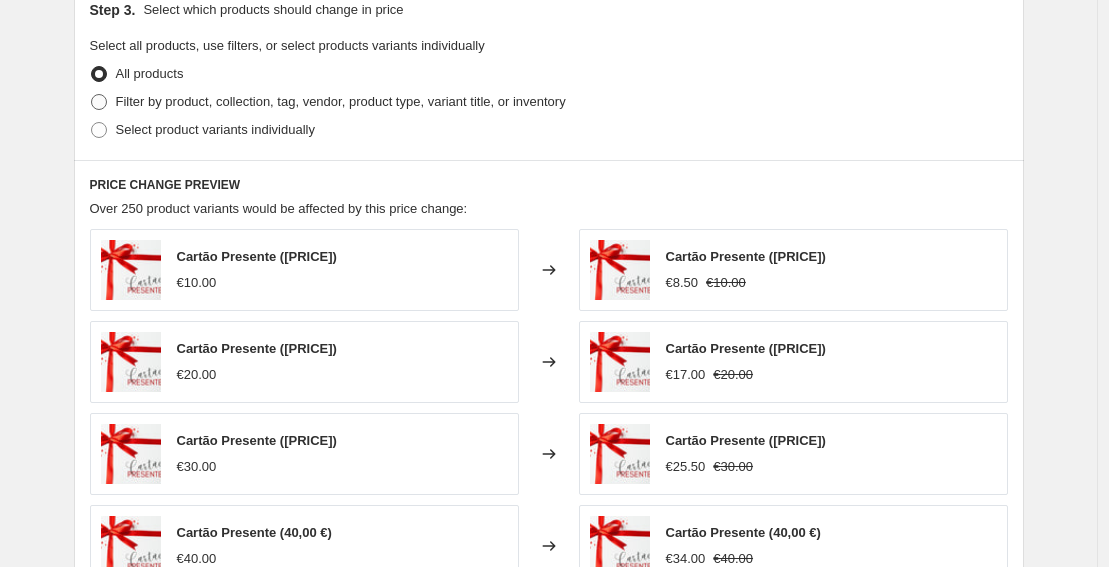 radio on "true" 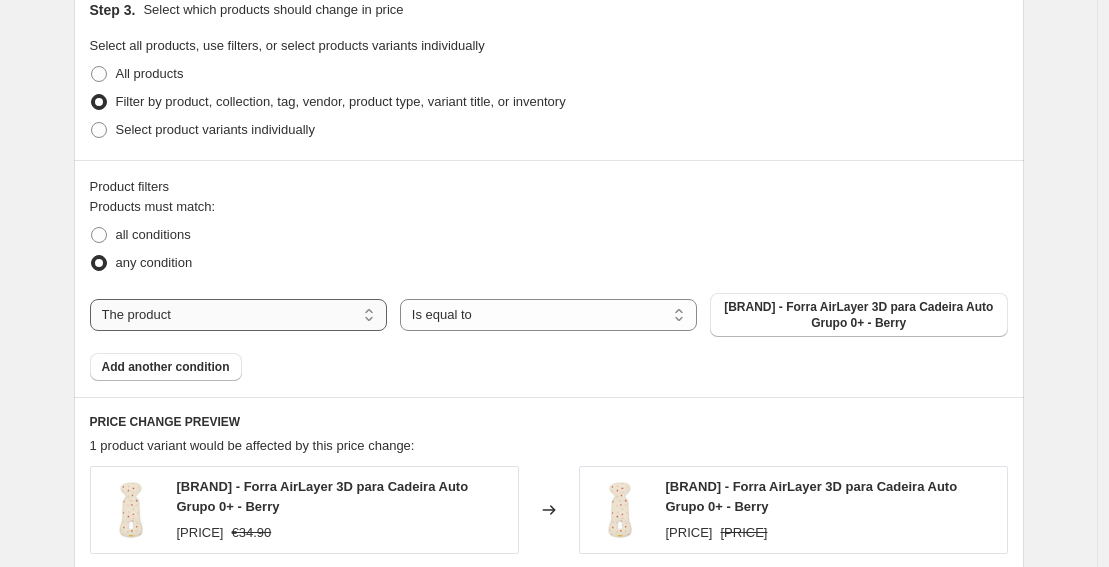 click on "The product The product's collection The product's tag The product's vendor The product's type The product's status The variant's title Inventory quantity" at bounding box center (238, 315) 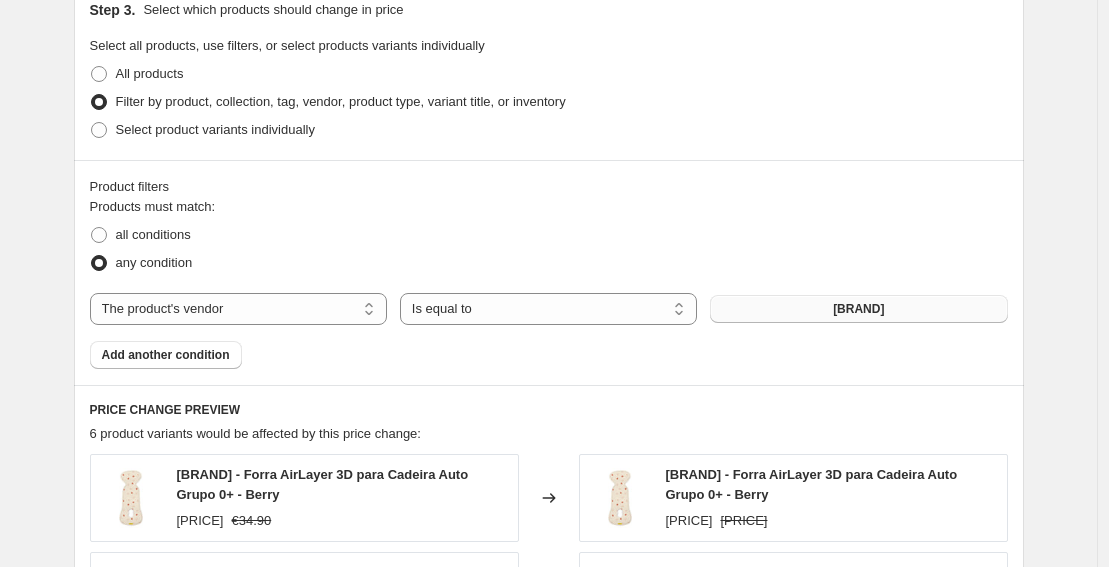 click on "[BRAND]" at bounding box center [858, 309] 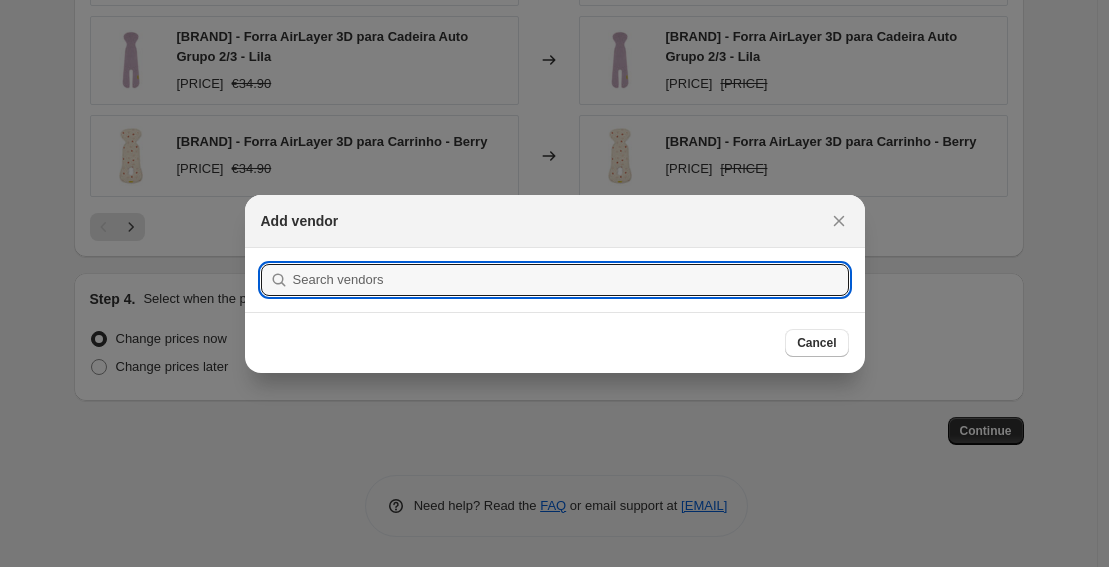 scroll, scrollTop: 0, scrollLeft: 0, axis: both 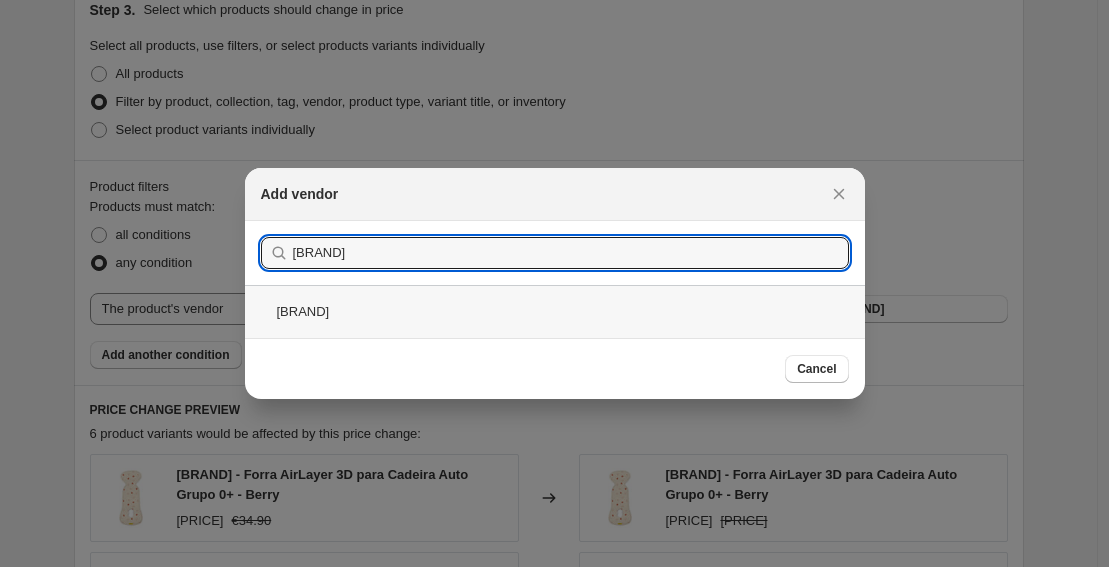 type on "[BRAND]" 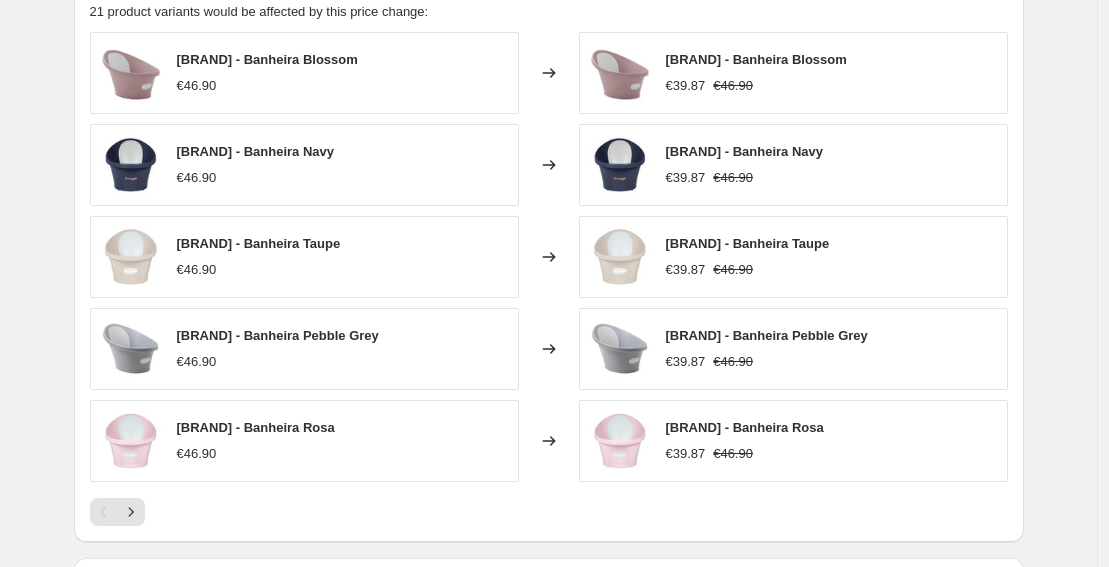 scroll, scrollTop: 1657, scrollLeft: 0, axis: vertical 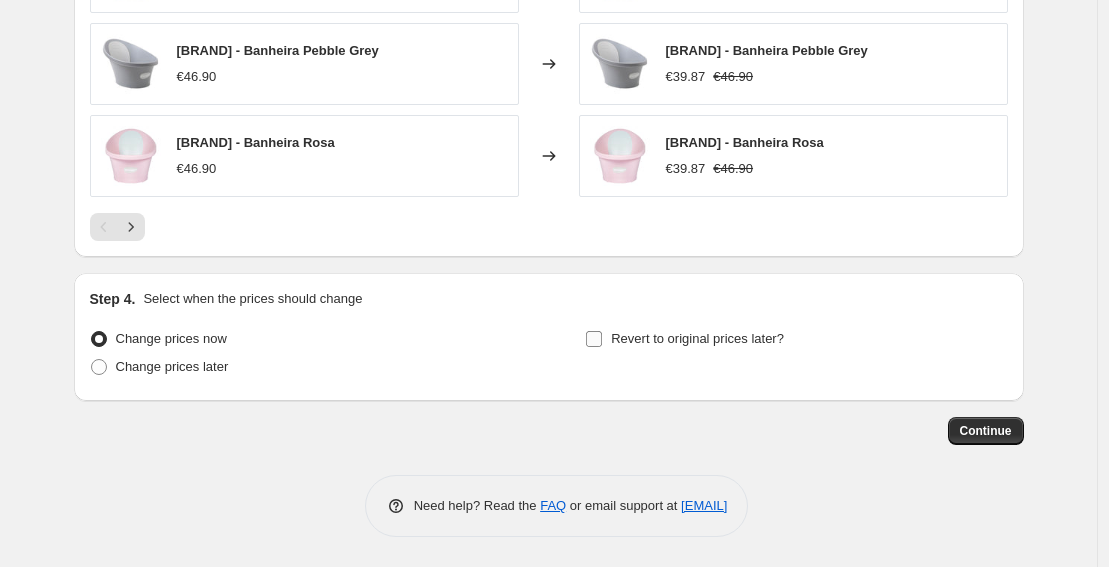click on "Revert to original prices later?" at bounding box center [697, 339] 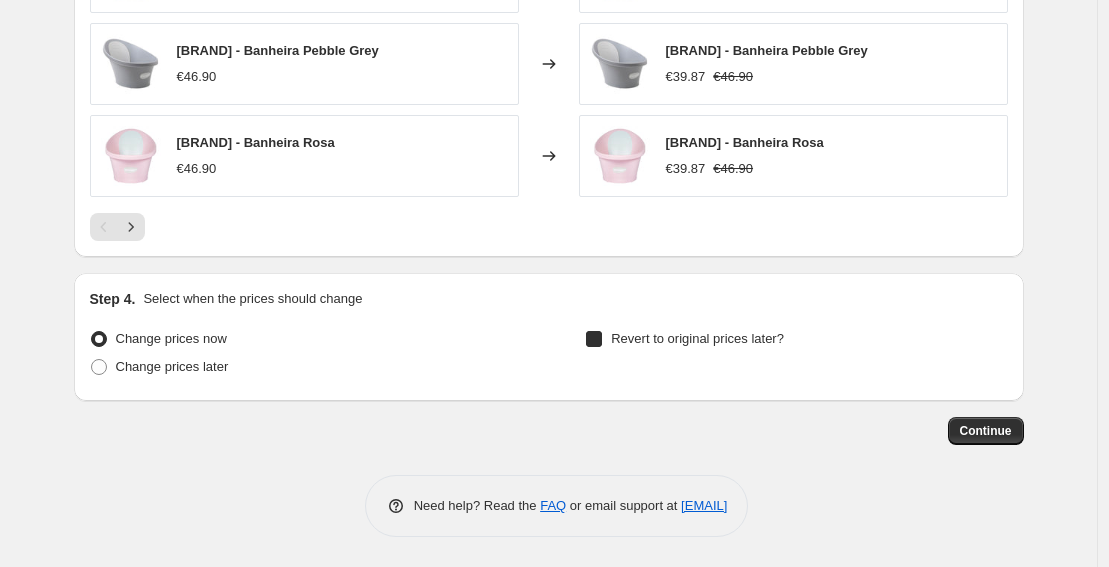 checkbox on "true" 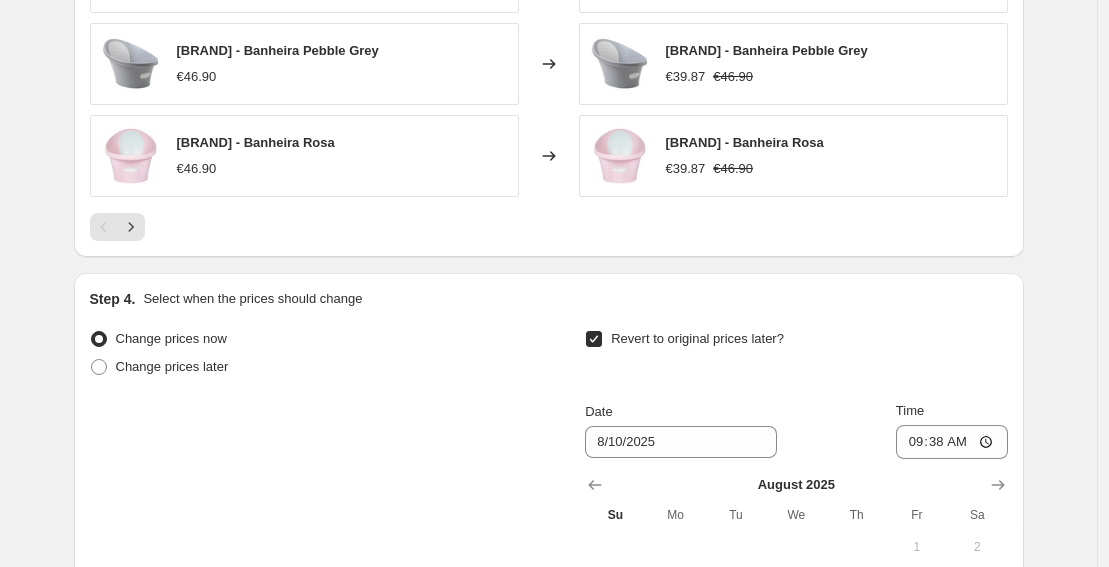 scroll, scrollTop: 2031, scrollLeft: 0, axis: vertical 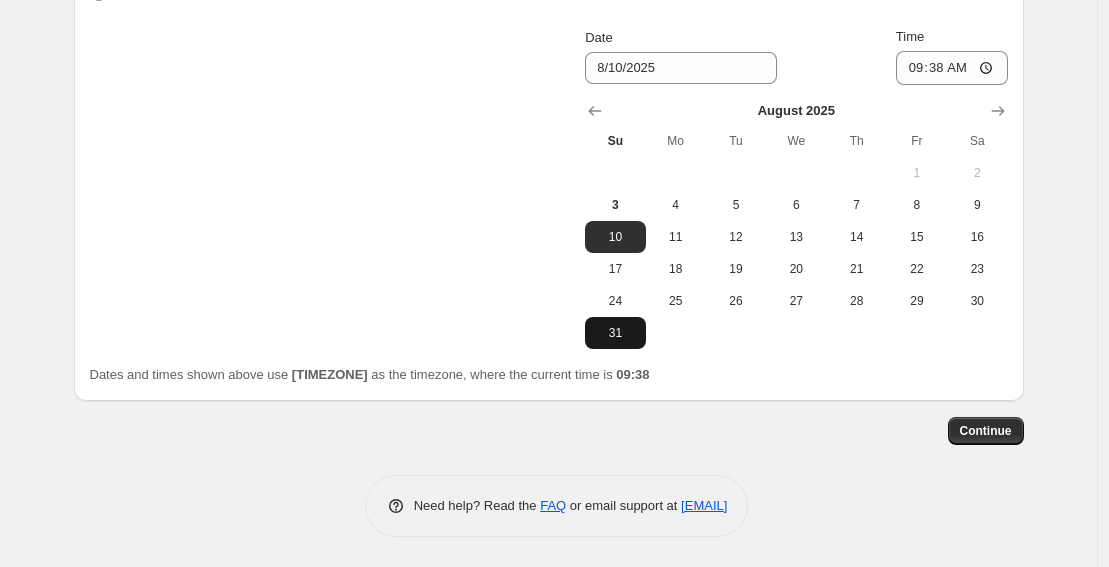 click on "31" at bounding box center [615, 333] 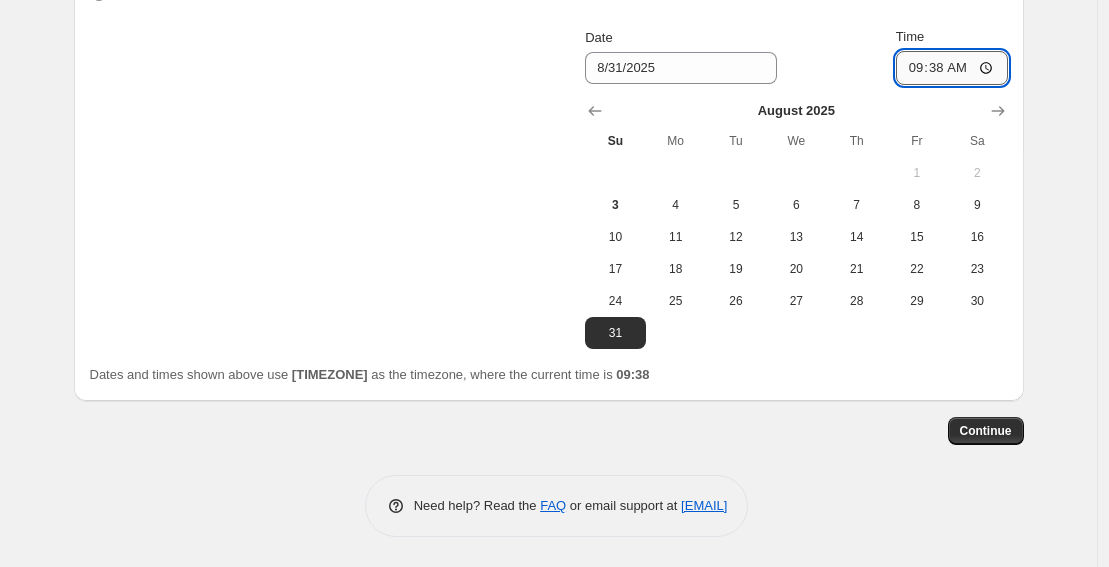click on "09:38" at bounding box center [952, 68] 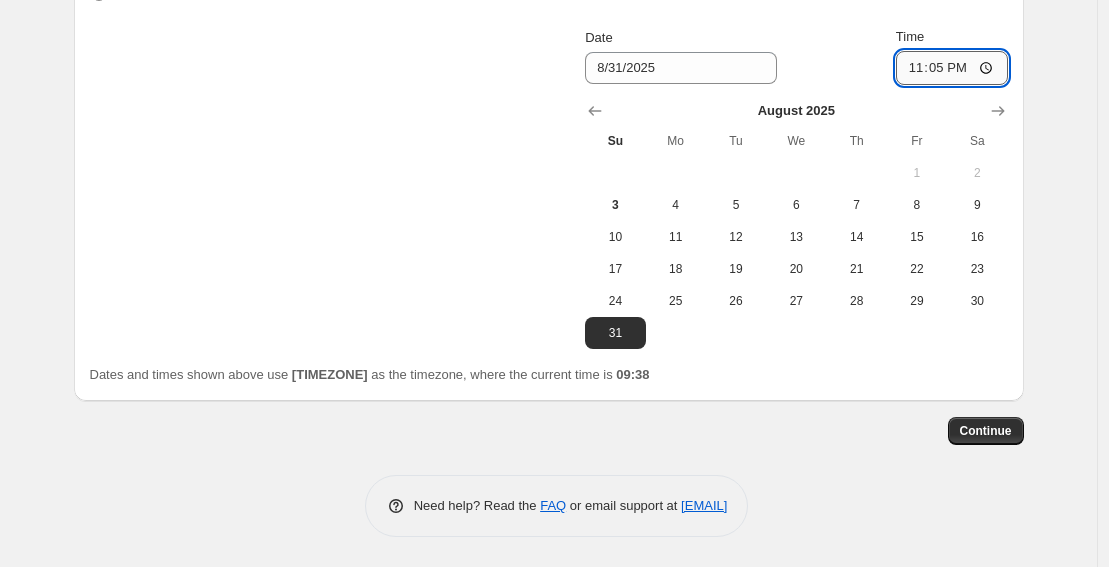 type on "23:59" 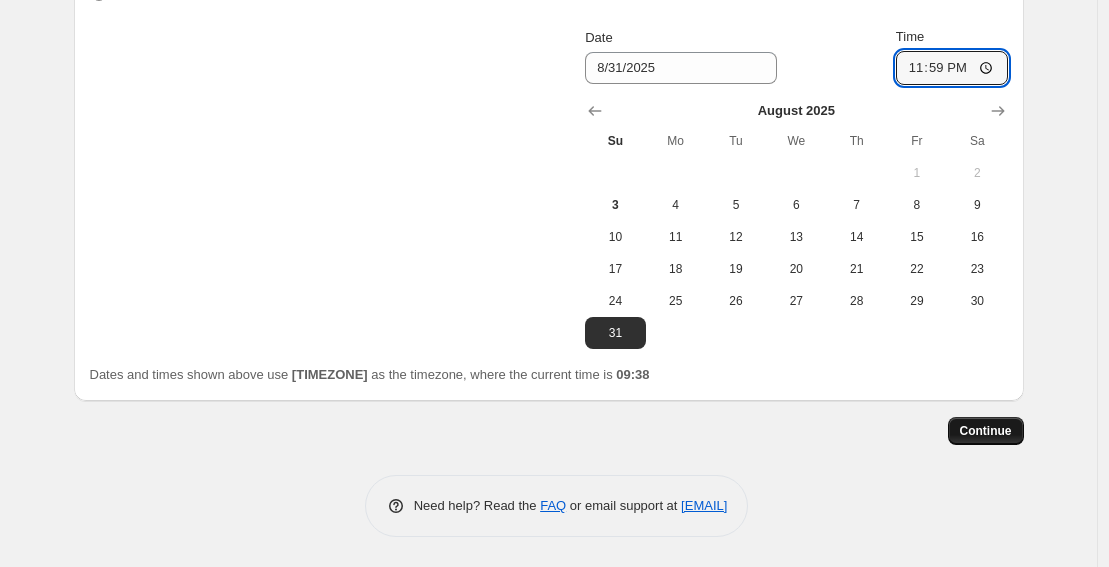 click on "Continue" at bounding box center (986, 431) 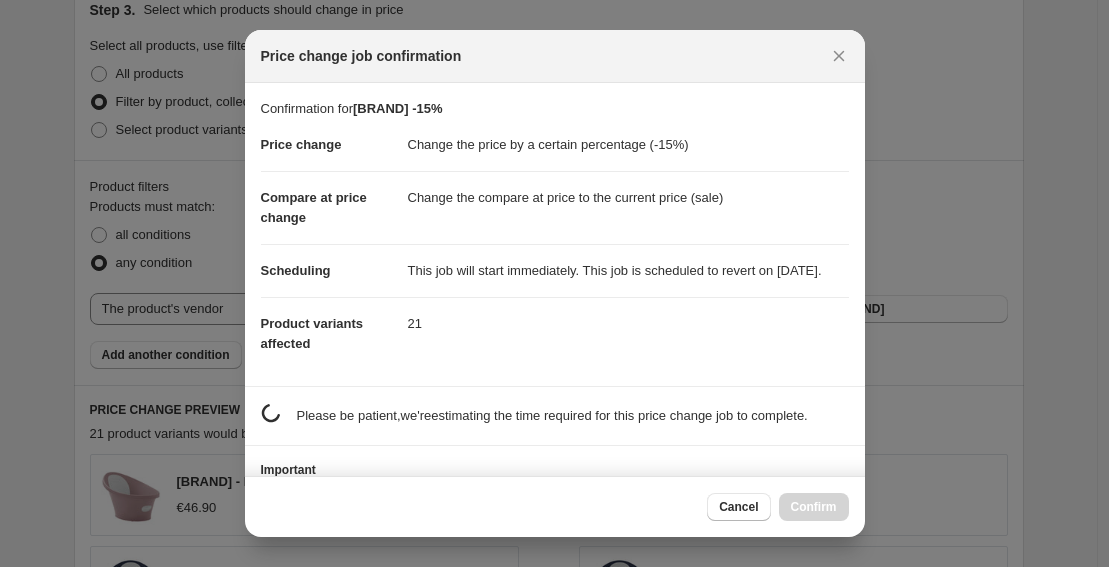 scroll, scrollTop: 0, scrollLeft: 0, axis: both 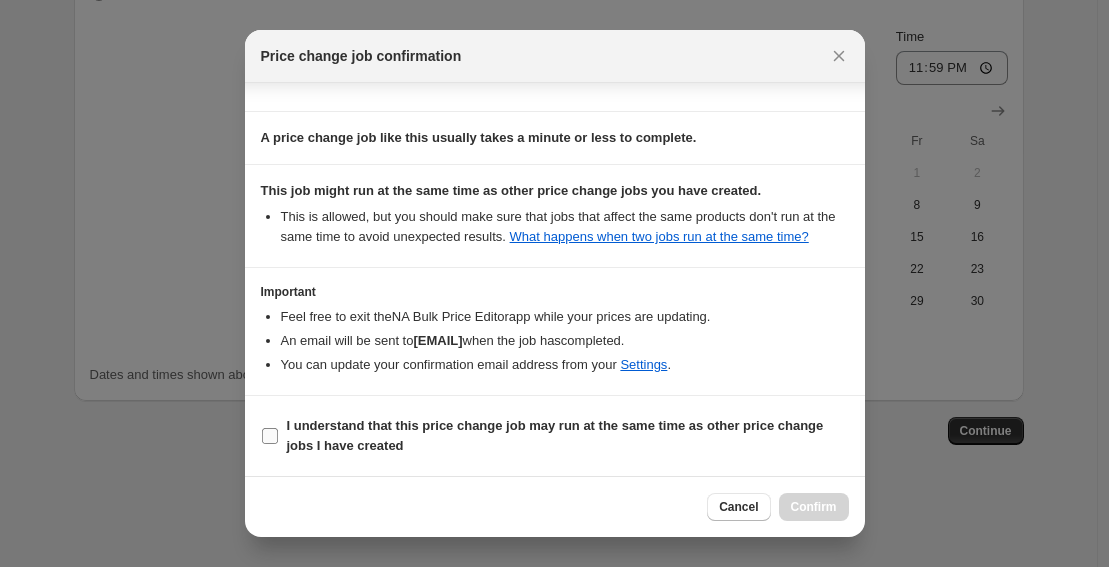 click at bounding box center (270, 436) 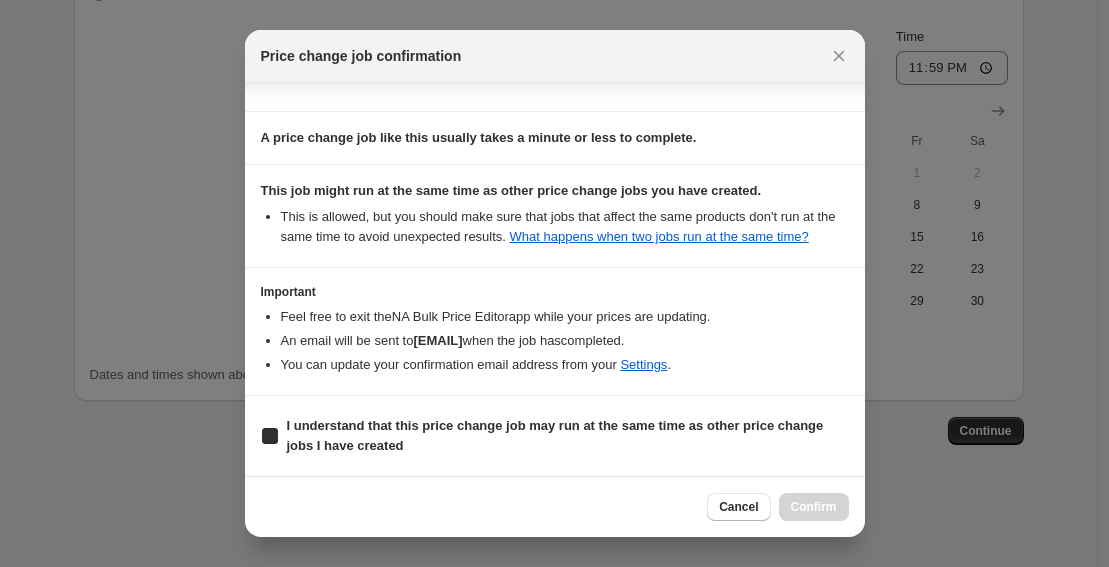 checkbox on "true" 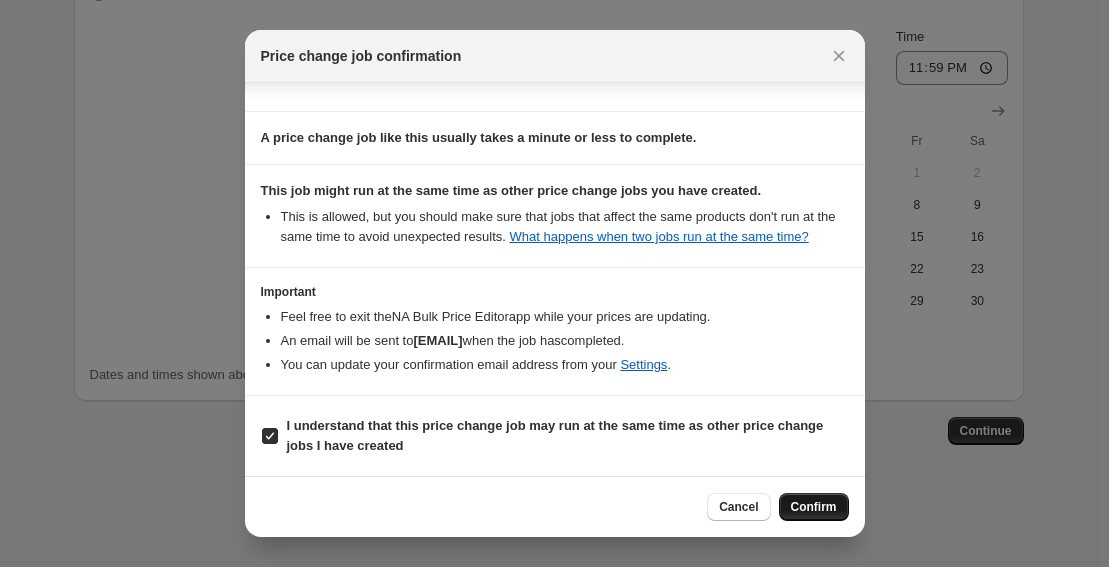 click on "Confirm" at bounding box center [814, 507] 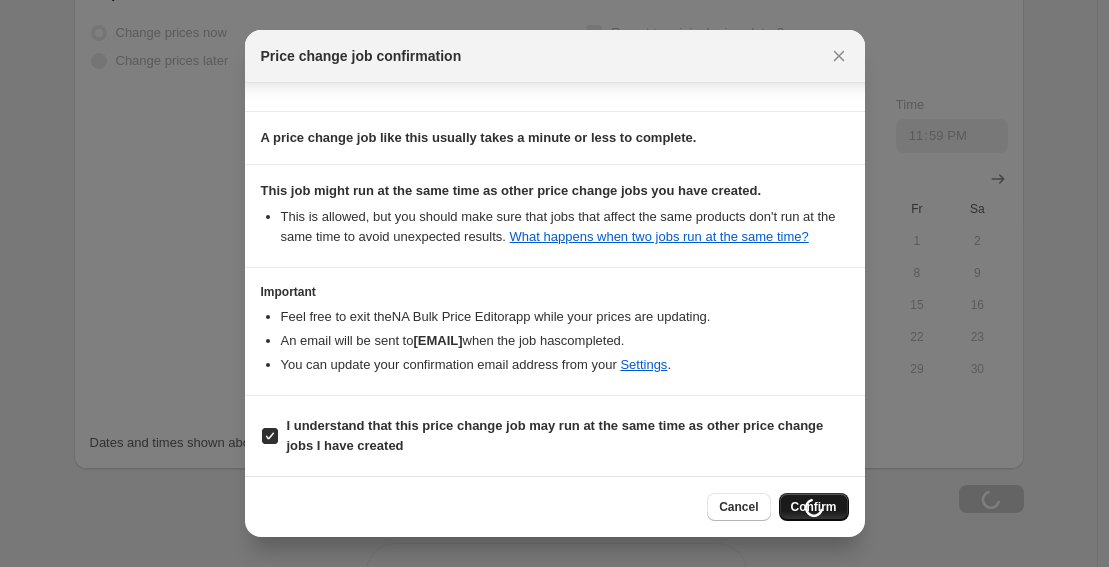 scroll, scrollTop: 2099, scrollLeft: 0, axis: vertical 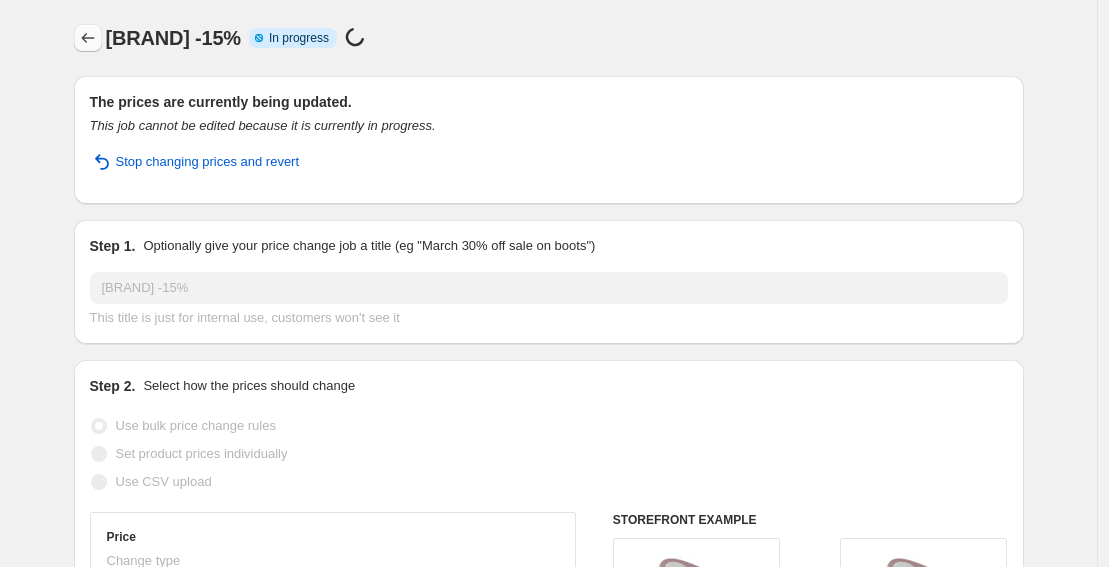 click 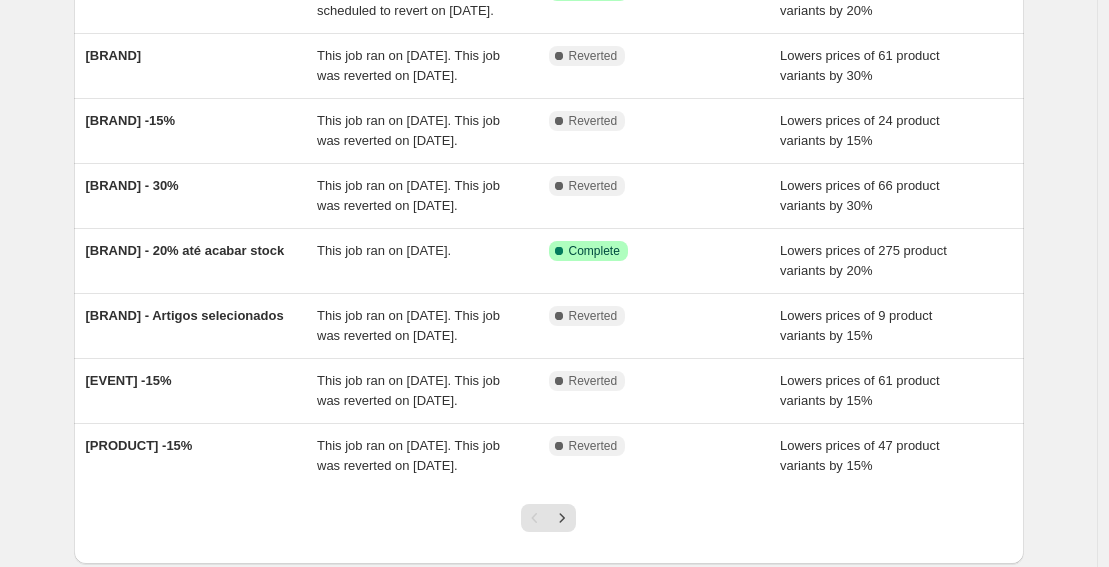 scroll, scrollTop: 0, scrollLeft: 0, axis: both 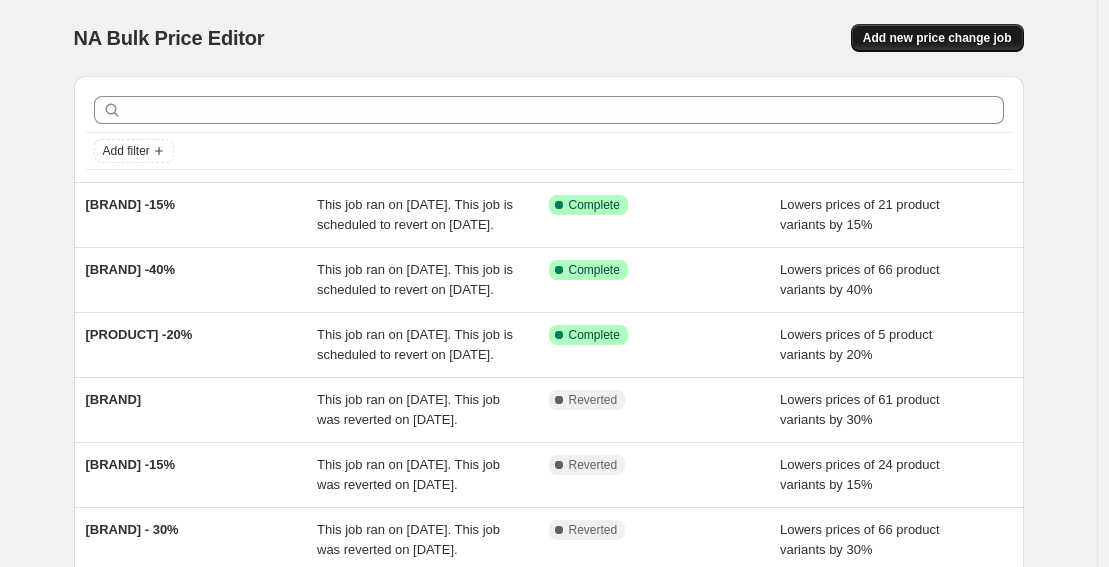 click on "Add new price change job" at bounding box center (937, 38) 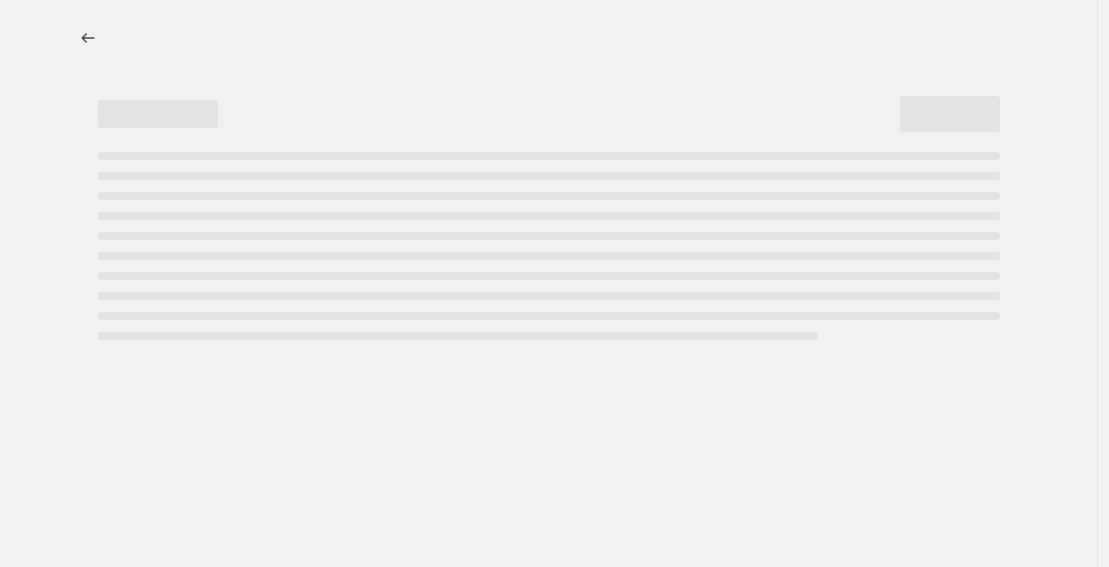 select on "percentage" 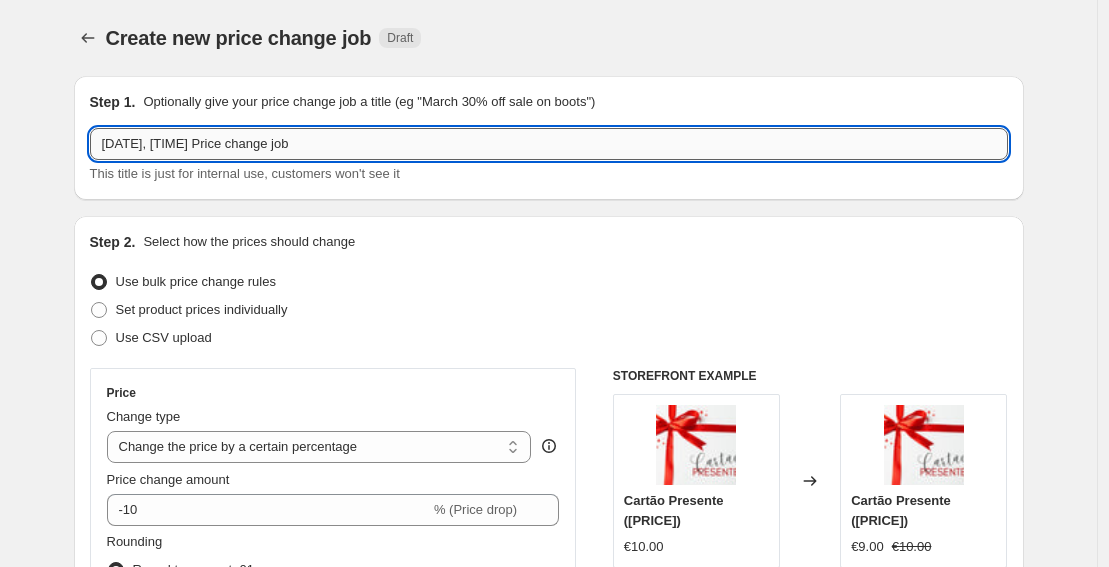 click on "[DATE], [TIME] Price change job" at bounding box center [549, 144] 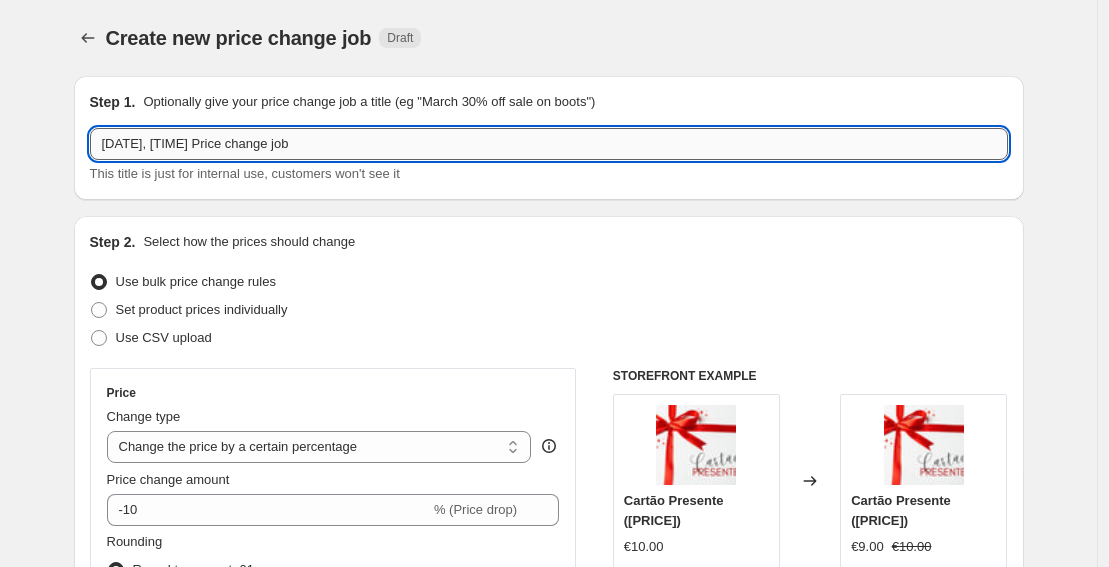 click on "[DATE], [TIME] Price change job" at bounding box center [549, 144] 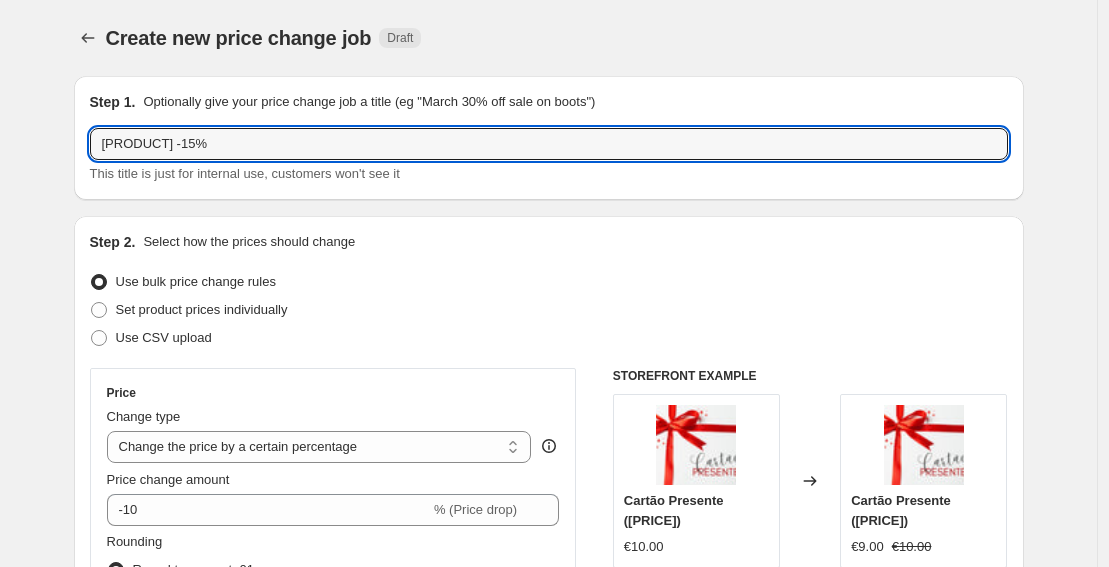 scroll, scrollTop: 387, scrollLeft: 0, axis: vertical 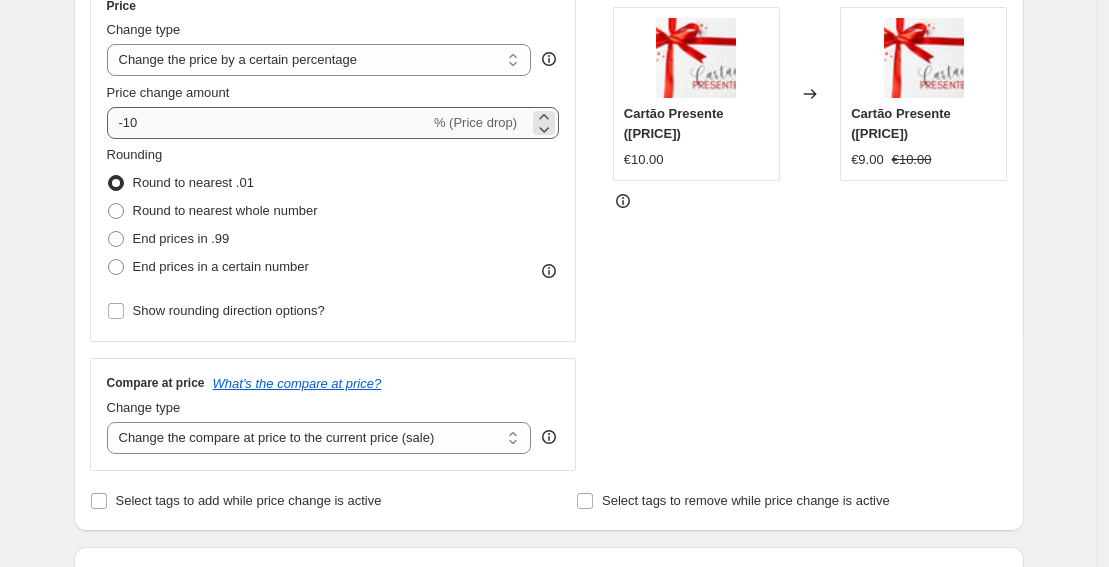 type on "[PRODUCT] -15%" 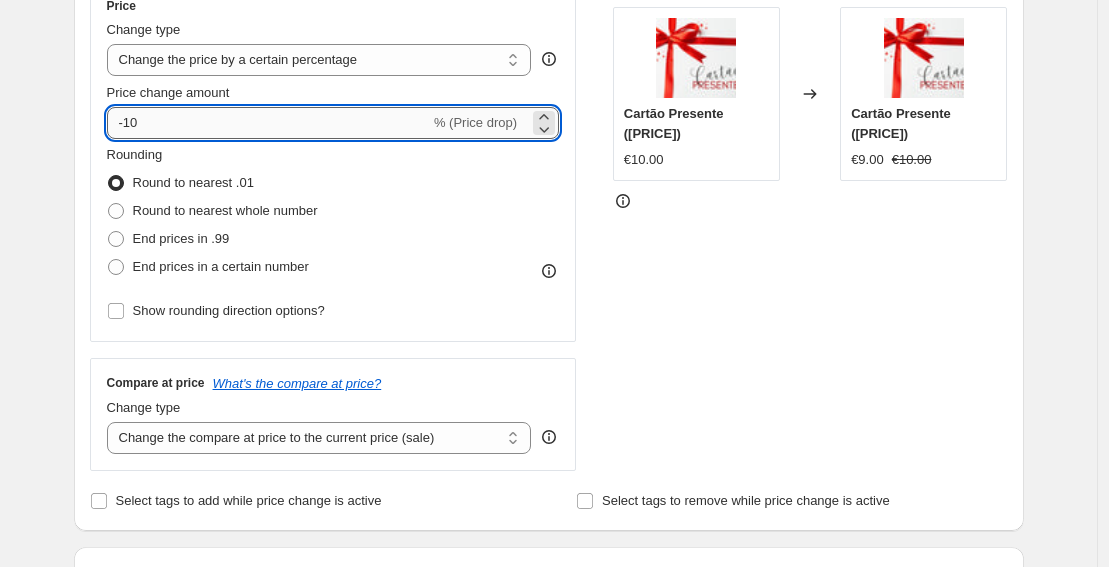 click on "-10" at bounding box center (268, 123) 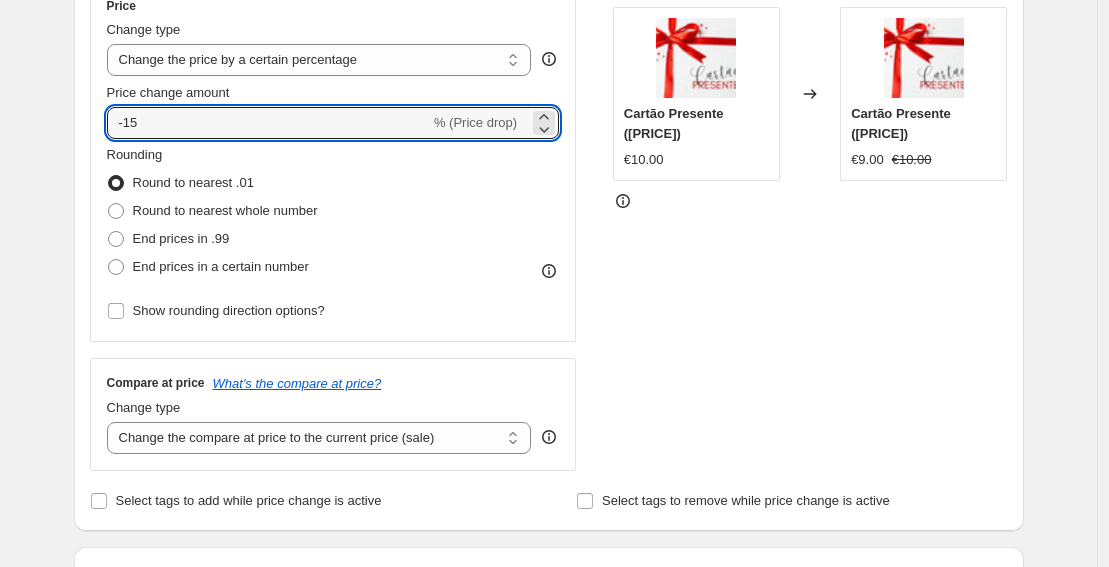 type on "-15" 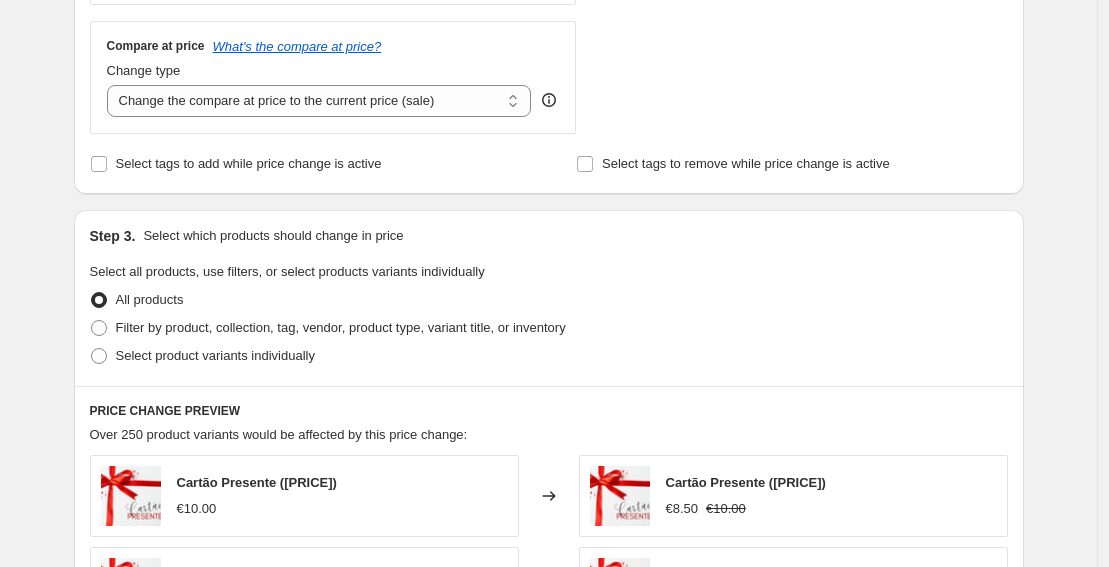scroll, scrollTop: 729, scrollLeft: 0, axis: vertical 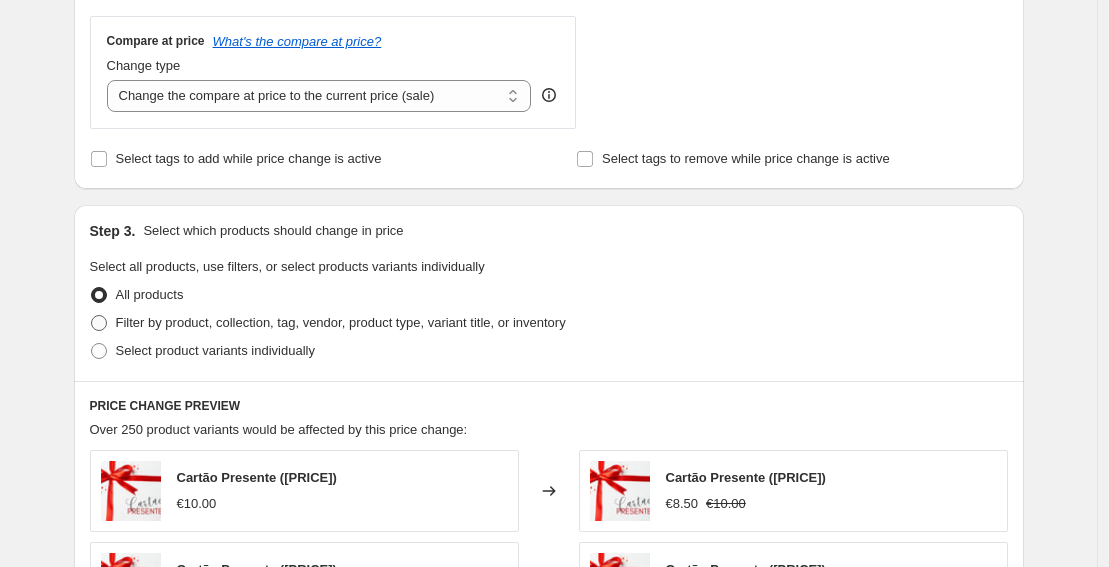 click on "Filter by product, collection, tag, vendor, product type, variant title, or inventory" at bounding box center (341, 322) 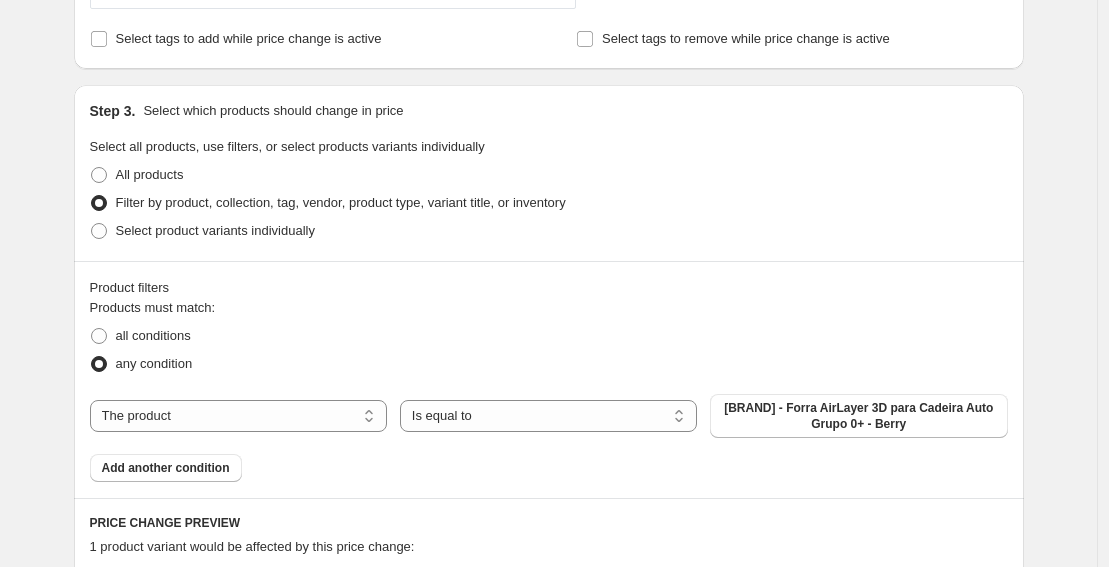 scroll, scrollTop: 895, scrollLeft: 0, axis: vertical 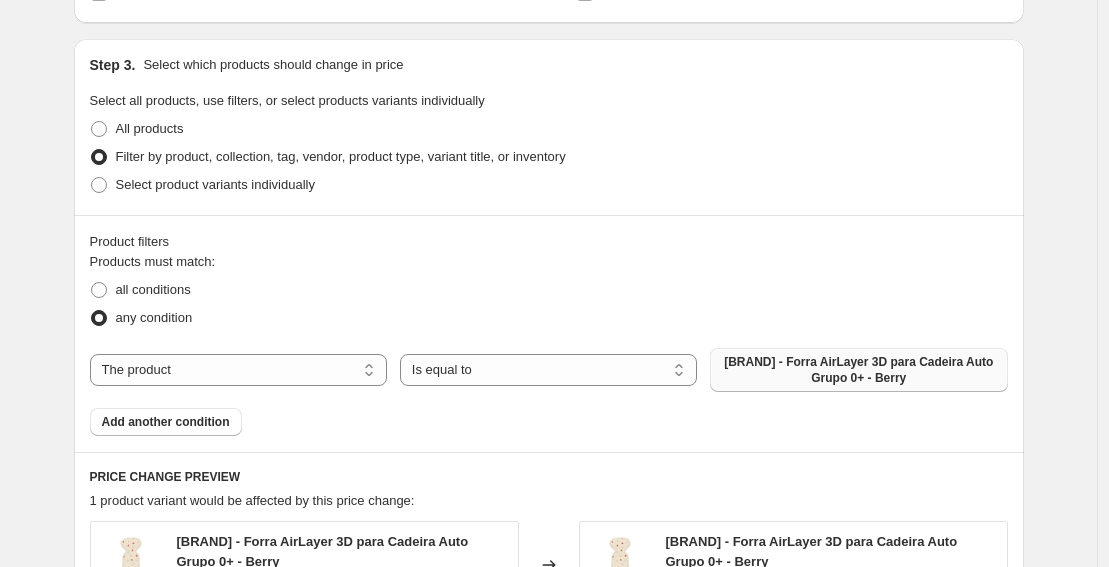 click on "[BRAND] - Forra AirLayer 3D para Cadeira Auto Grupo 0+ - Berry" at bounding box center [858, 370] 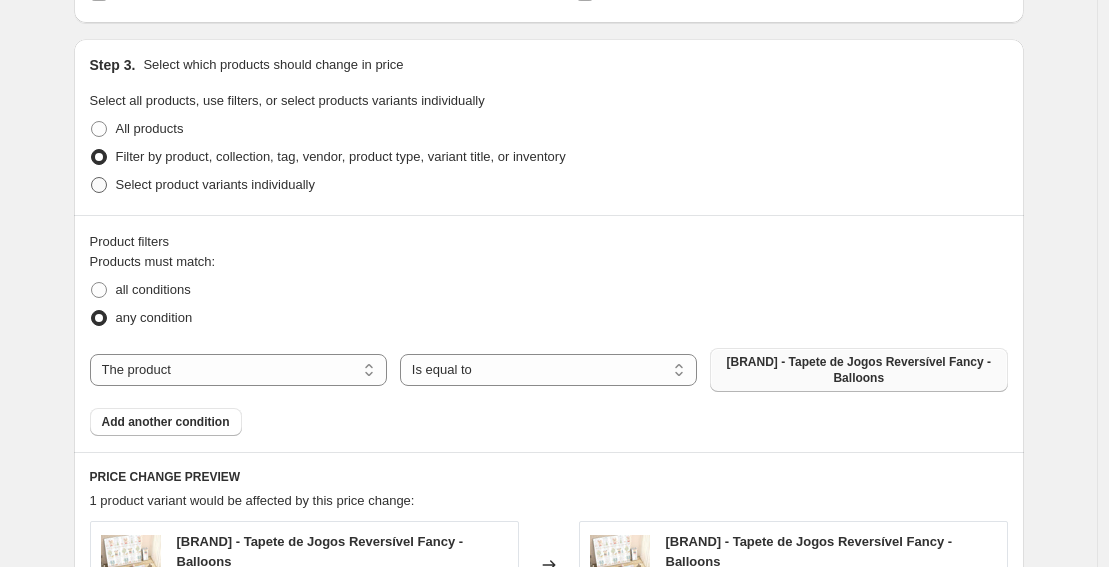 click on "Select product variants individually" at bounding box center [215, 184] 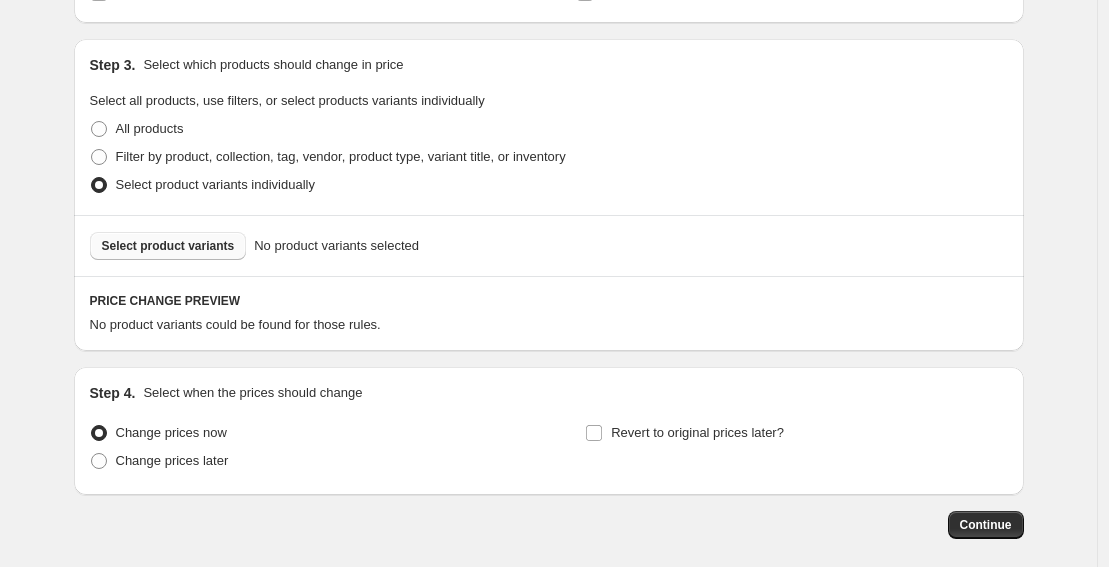 click on "Select product variants" at bounding box center [168, 246] 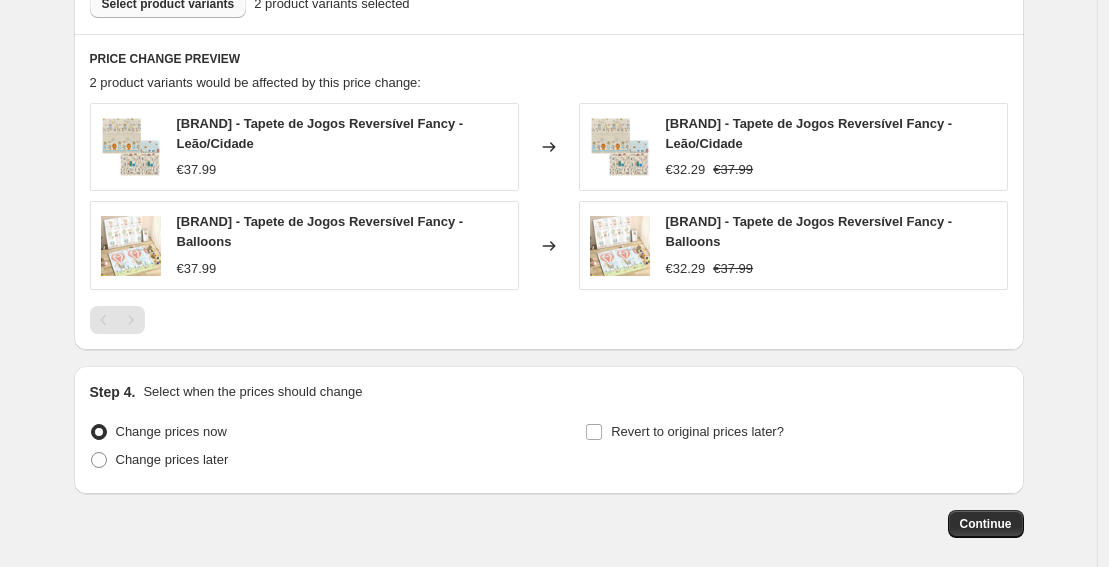 scroll, scrollTop: 1230, scrollLeft: 0, axis: vertical 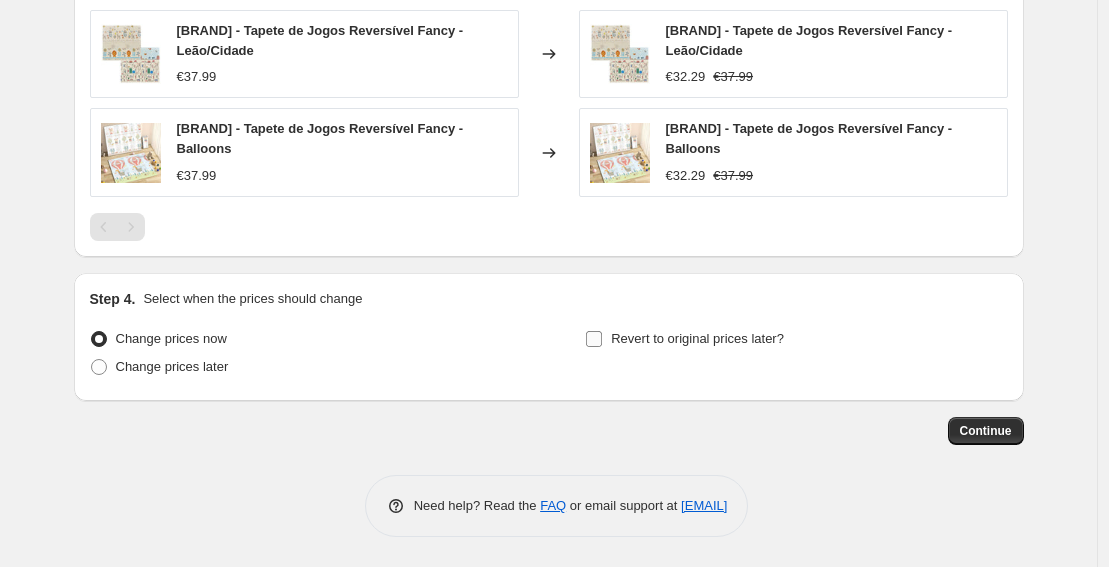 click on "Revert to original prices later?" at bounding box center (697, 338) 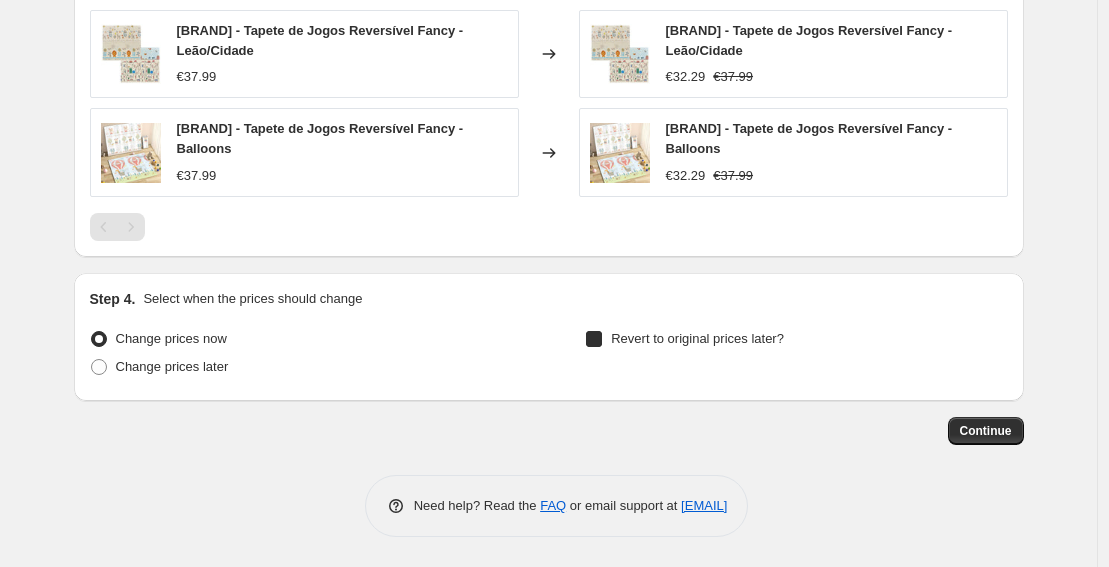 checkbox on "true" 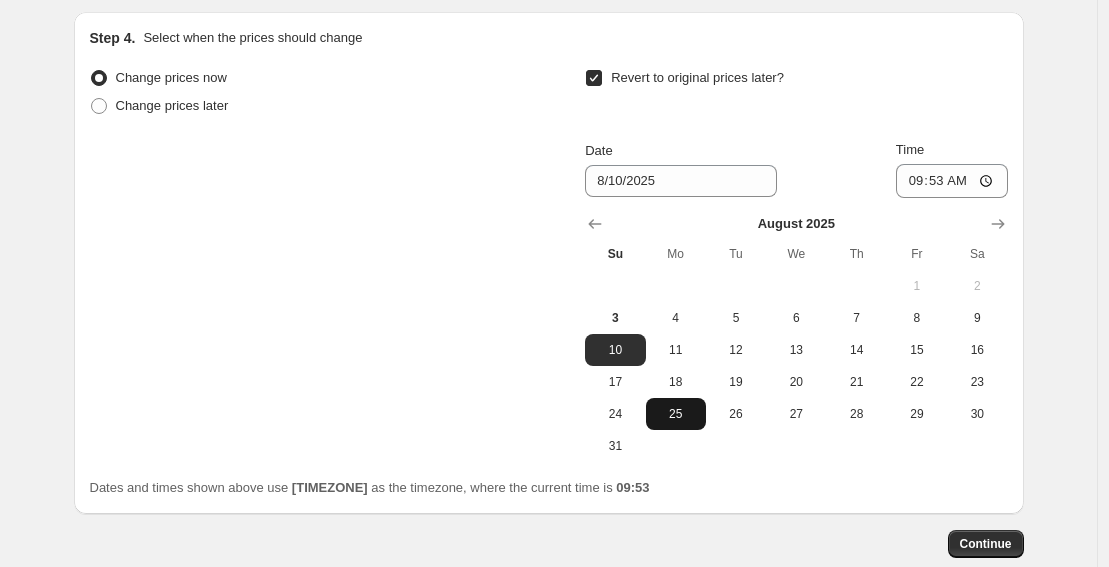 scroll, scrollTop: 1492, scrollLeft: 0, axis: vertical 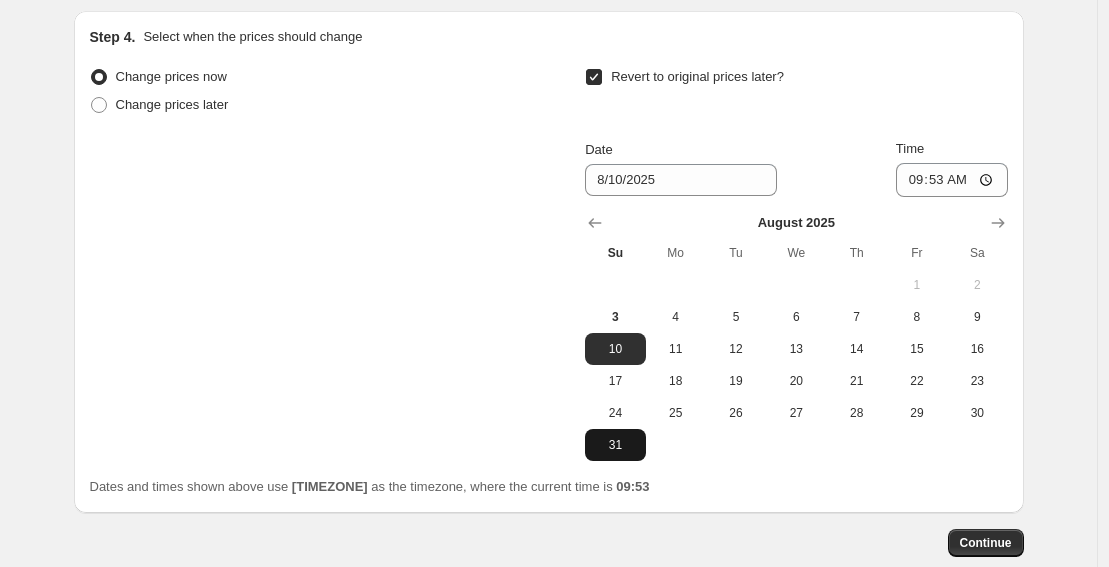 click on "31" at bounding box center (615, 445) 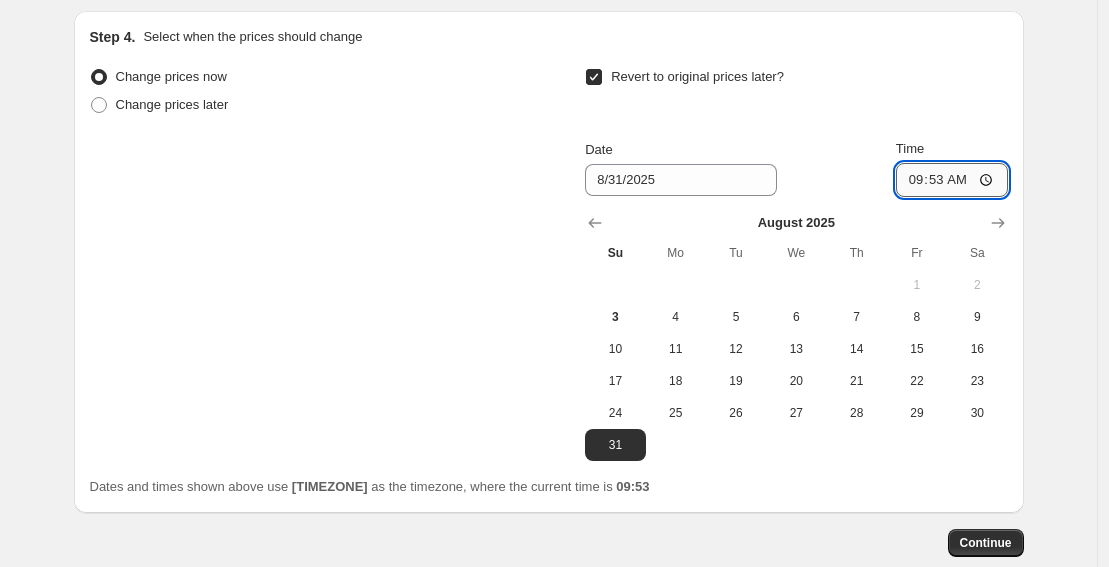 click on "09:53" at bounding box center [952, 180] 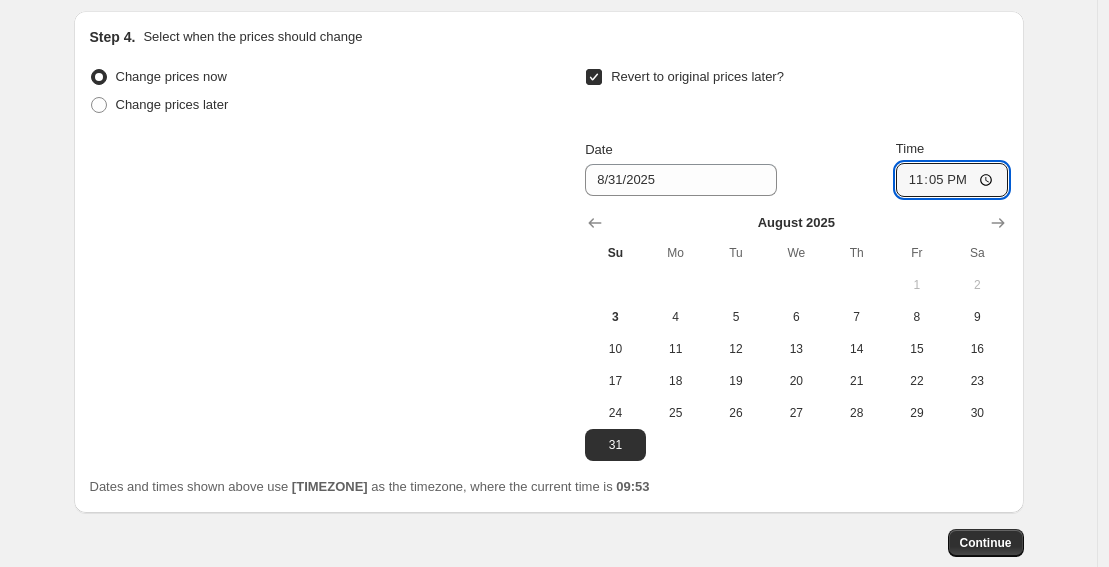 type on "23:59" 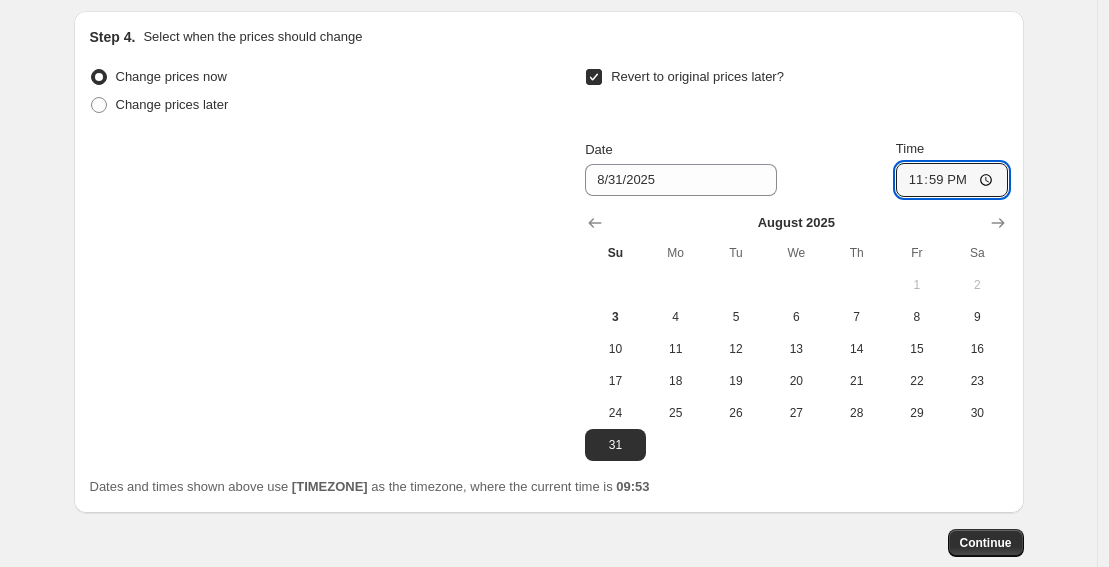 click on "Step 1. Optionally give your price change job a title (eg "March 30% off sale on boots") [PRODUCT] -15% This title is just for internal use, customers won't see it Step 2. Select how the prices should change Use bulk price change rules Set product prices individually Use CSV upload Price Change type Change the price to a certain amount Change the price by a certain amount Change the price by a certain percentage Change the price to the current compare at price (price before sale) Change the price by a certain amount relative to the compare at price Change the price by a certain percentage relative to the compare at price Don't change the price Change the price by a certain percentage relative to the cost per item Change price to certain cost margin Change the price by a certain percentage Price change amount -15 % (Price drop) Rounding Round to nearest .01 Round to nearest whole number End prices in .99 End prices in a certain number Show rounding direction options? Compare at price Change type €[PRICE] 2" at bounding box center (541, -438) 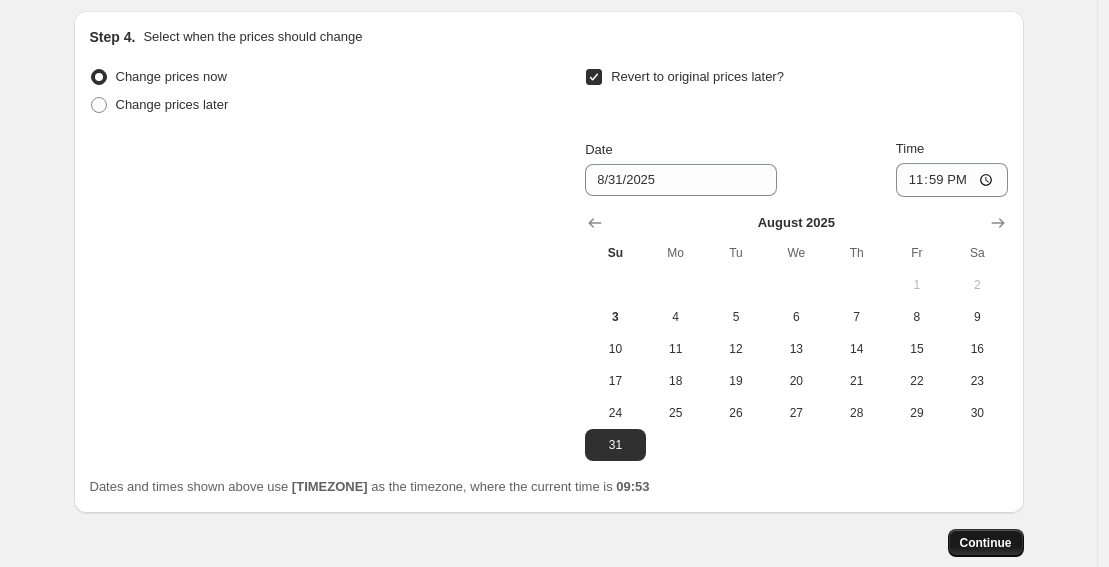 click on "Continue" at bounding box center [986, 543] 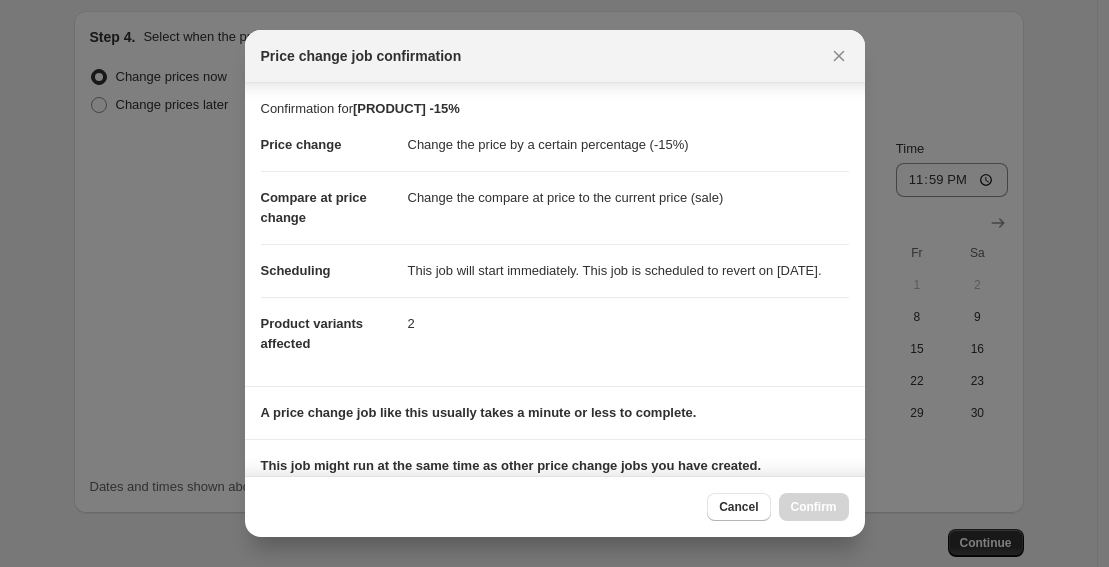 scroll, scrollTop: 315, scrollLeft: 0, axis: vertical 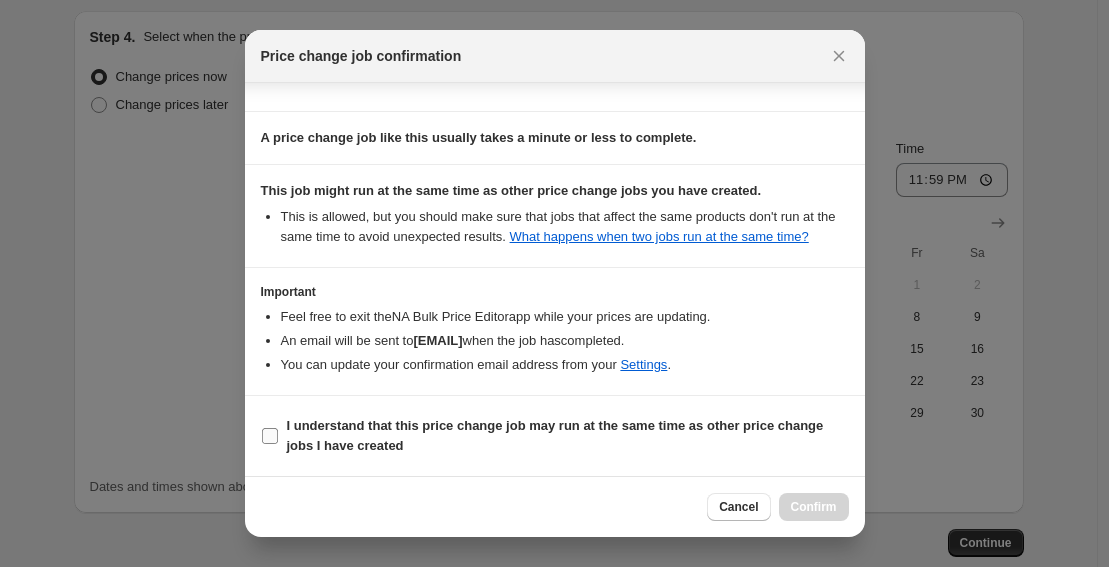 click on "I understand that this price change job may run at the same time as other price change jobs I have created" at bounding box center (555, 435) 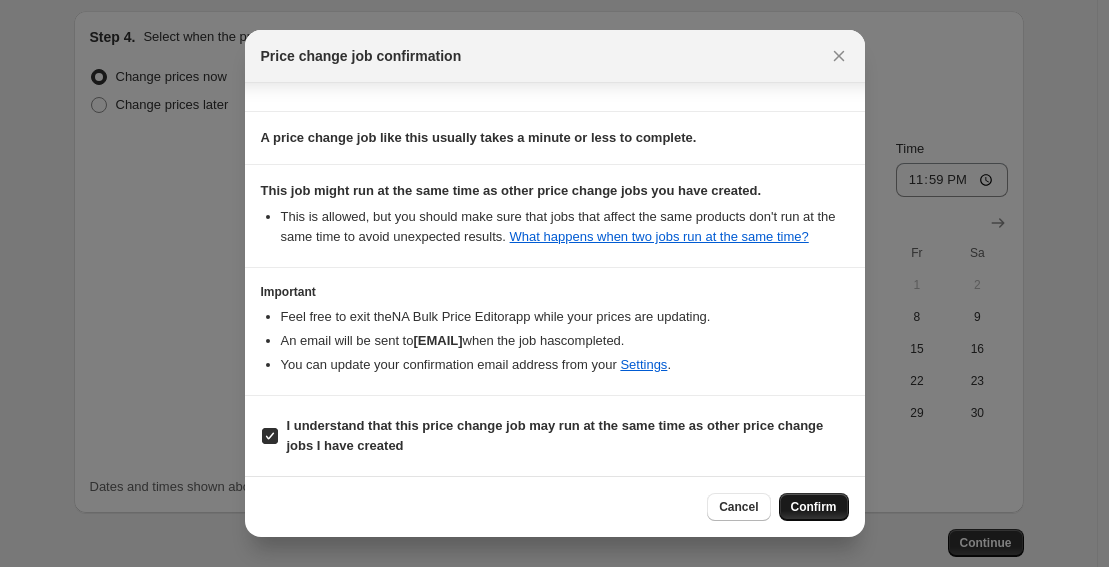 click on "Confirm" at bounding box center (814, 507) 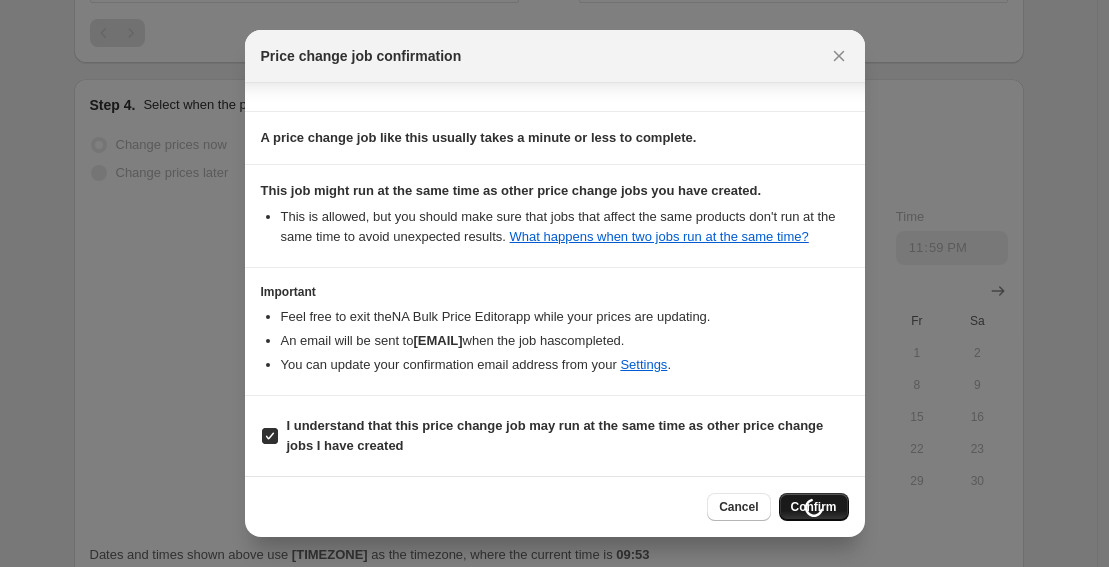 scroll, scrollTop: 1560, scrollLeft: 0, axis: vertical 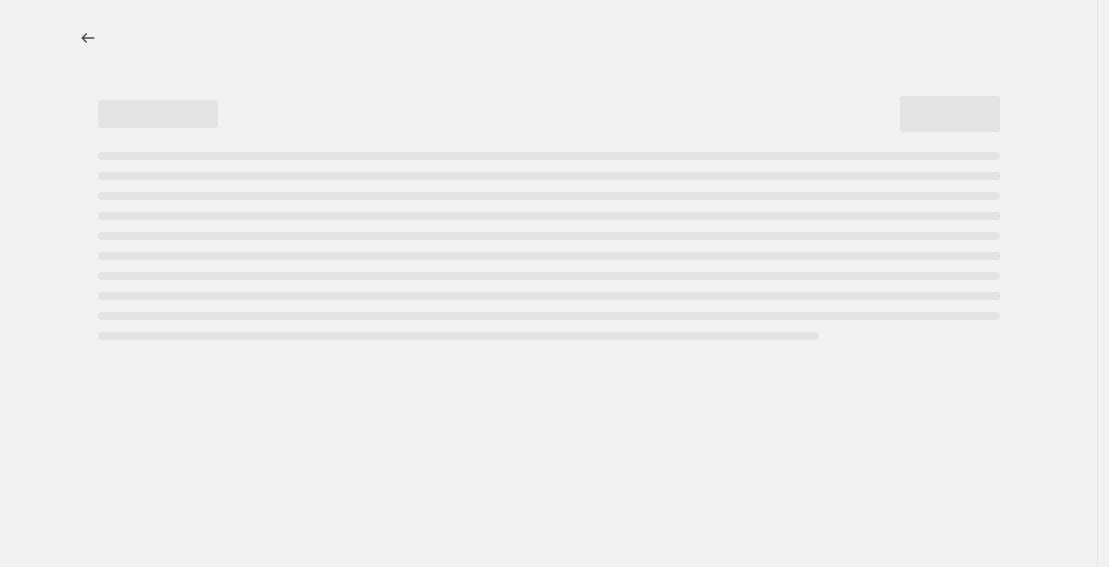 select on "percentage" 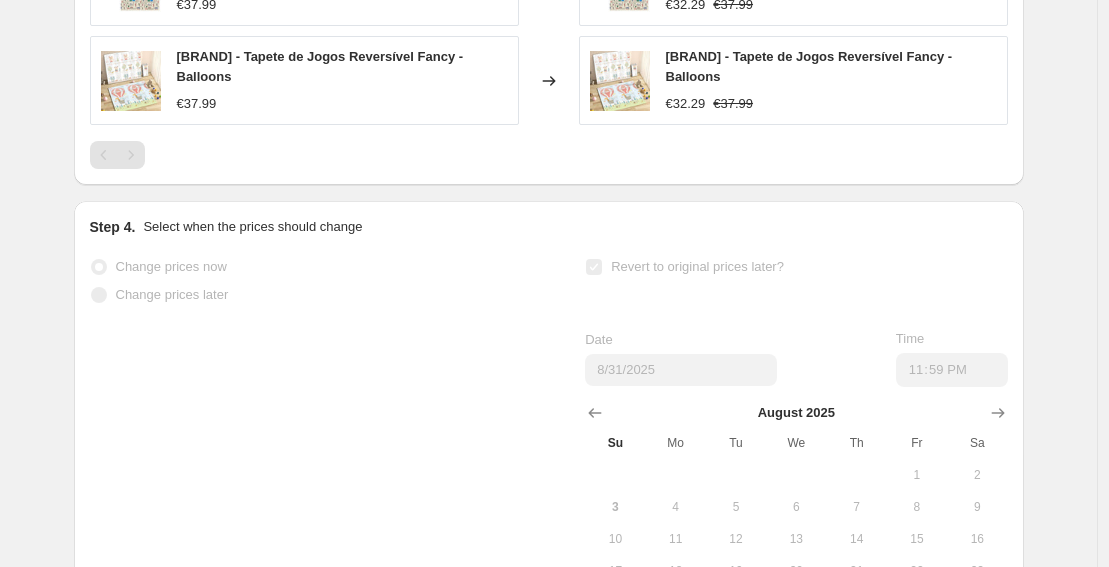 scroll, scrollTop: 0, scrollLeft: 0, axis: both 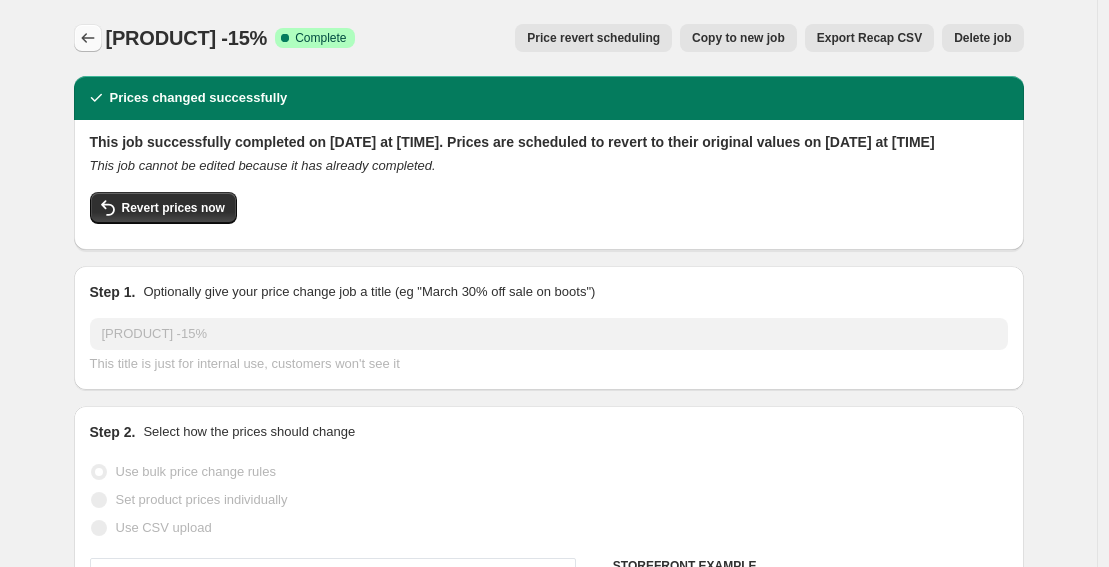 click at bounding box center (88, 38) 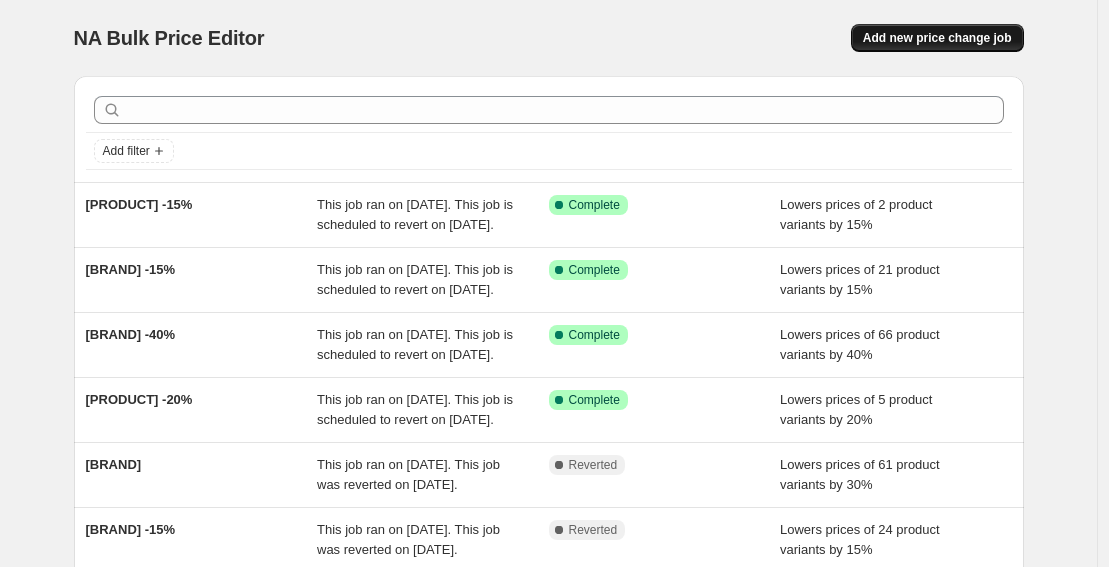 click on "Add new price change job" at bounding box center [937, 38] 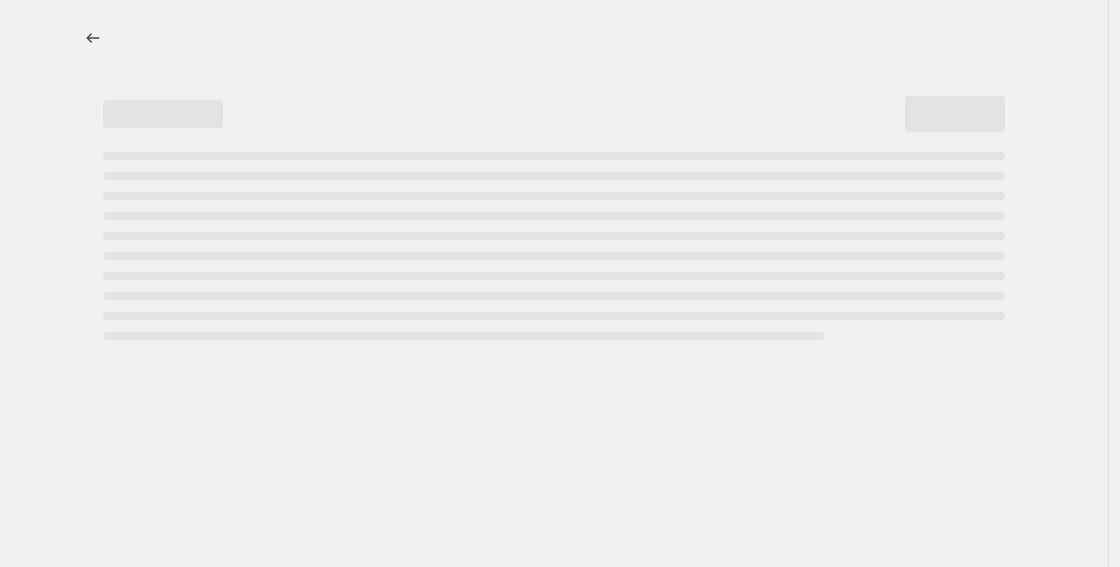 select on "percentage" 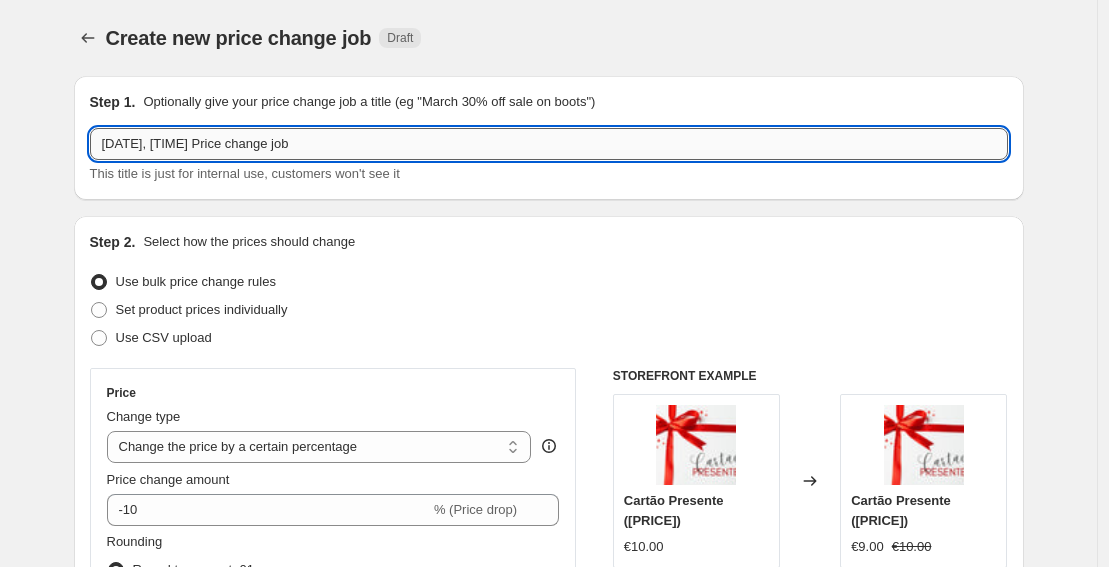 click on "[DATE], [TIME] Price change job" at bounding box center (549, 144) 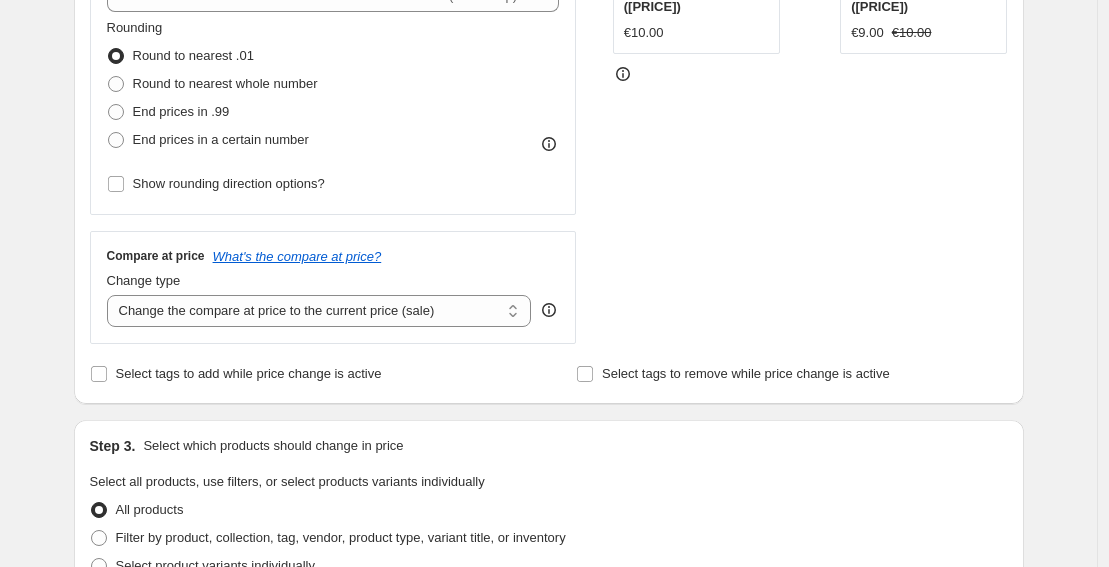 scroll, scrollTop: 685, scrollLeft: 0, axis: vertical 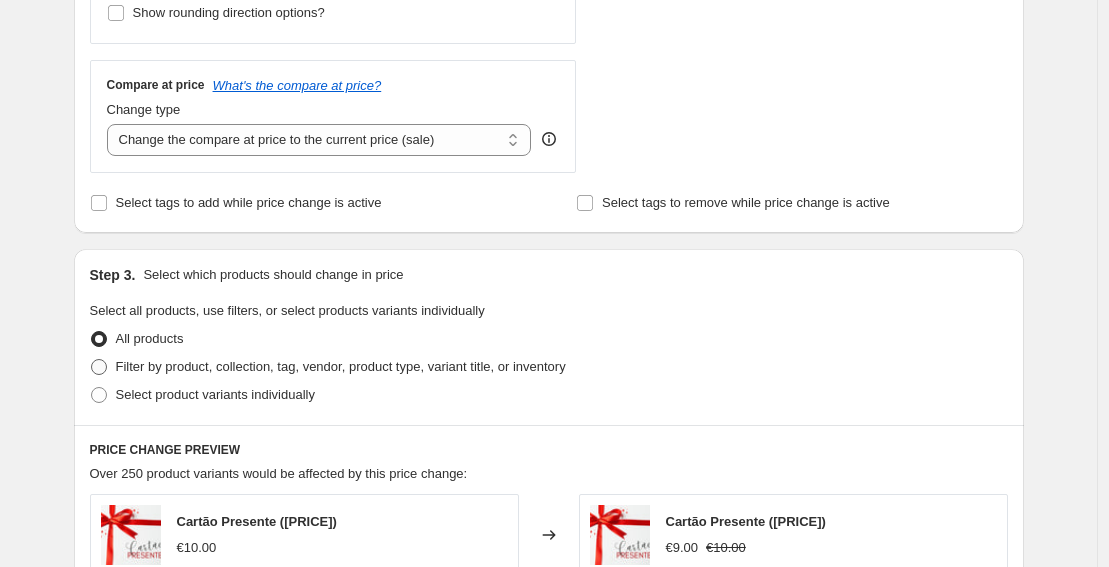 type on "[PRODUCT] -10%" 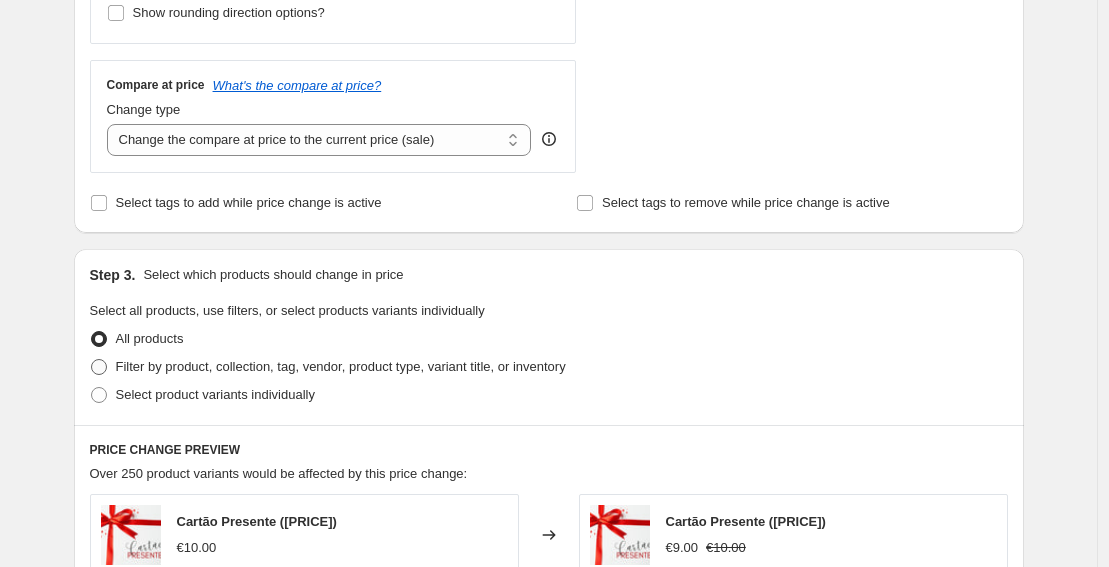 radio on "true" 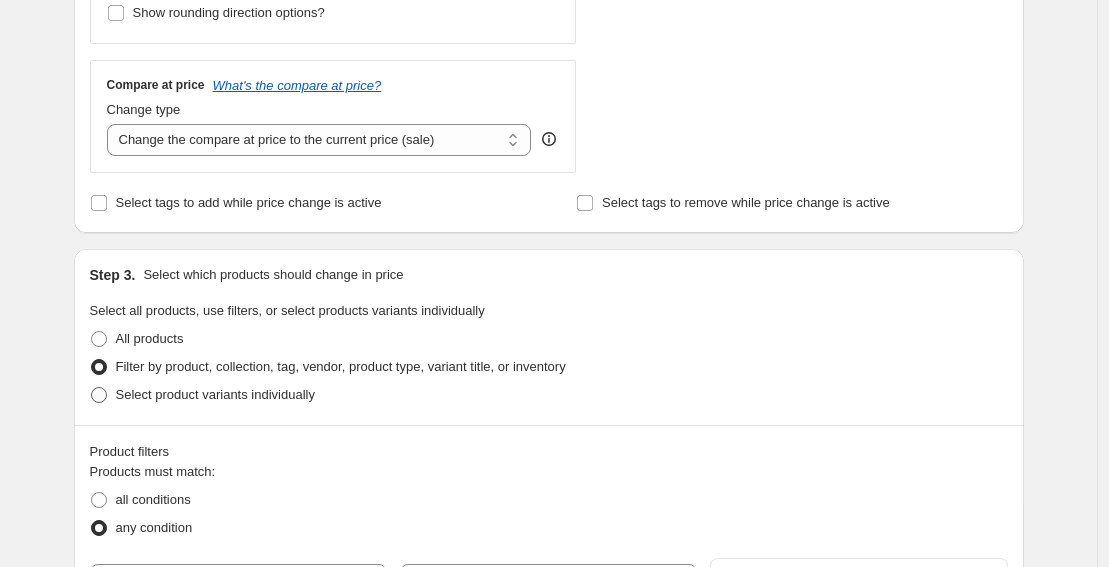 click on "Select product variants individually" at bounding box center (215, 394) 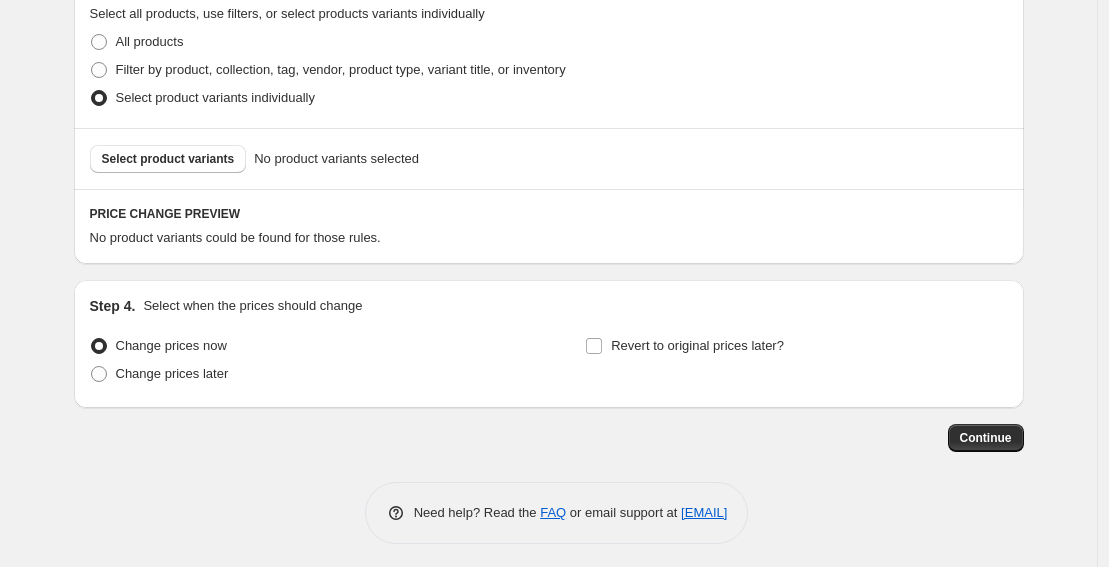 scroll, scrollTop: 989, scrollLeft: 0, axis: vertical 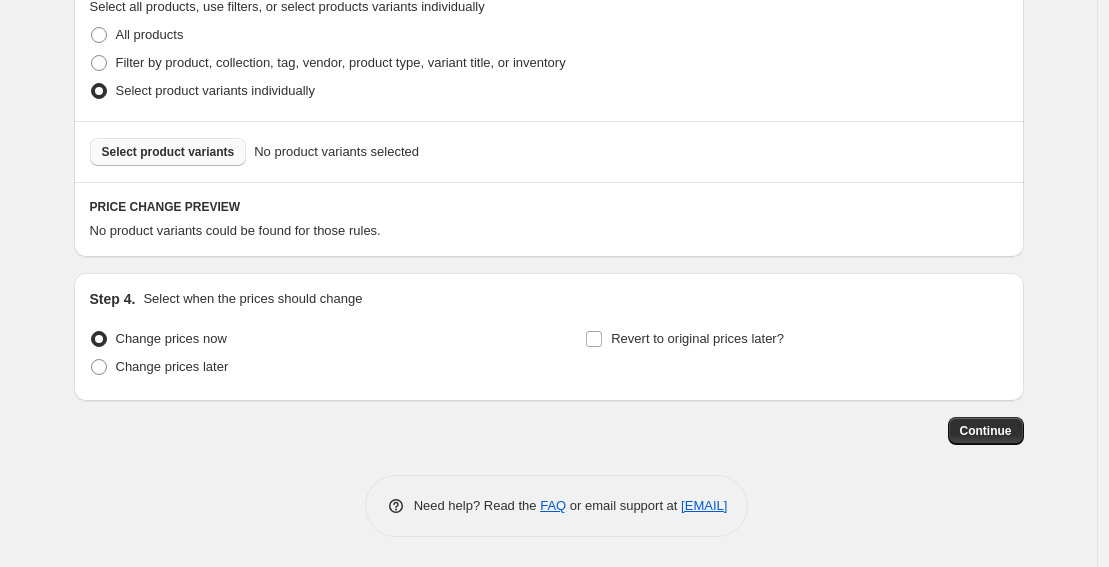 click on "Select product variants" at bounding box center [168, 152] 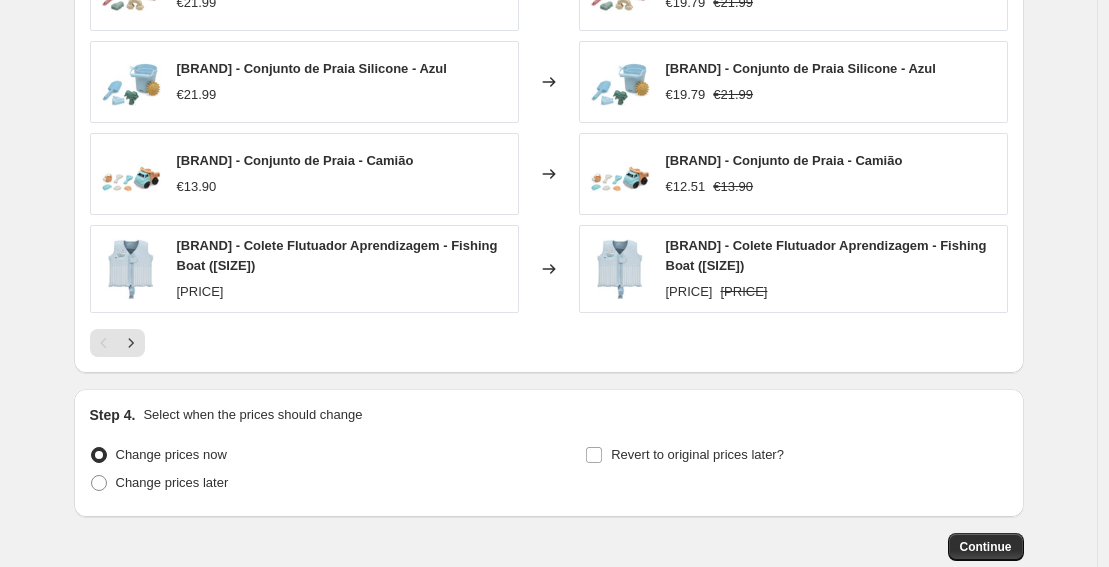 scroll, scrollTop: 1499, scrollLeft: 0, axis: vertical 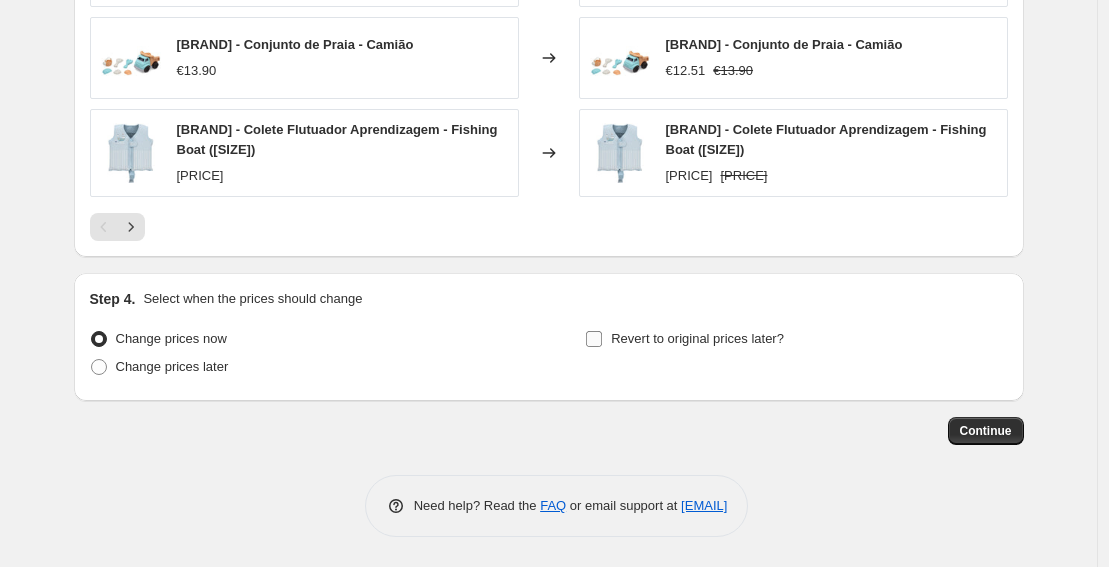 click on "Revert to original prices later?" at bounding box center (697, 338) 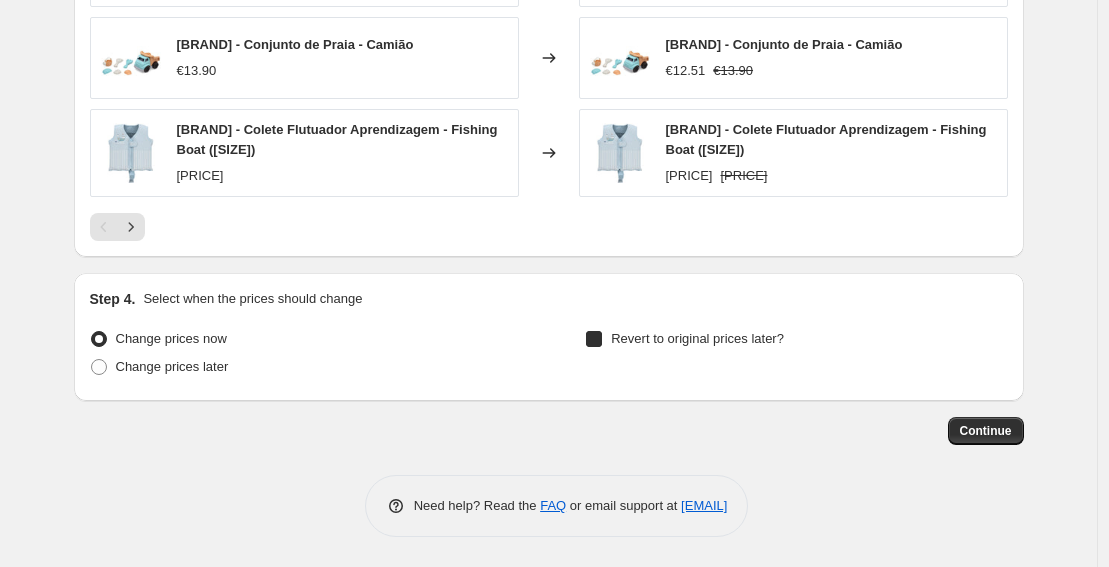 checkbox on "true" 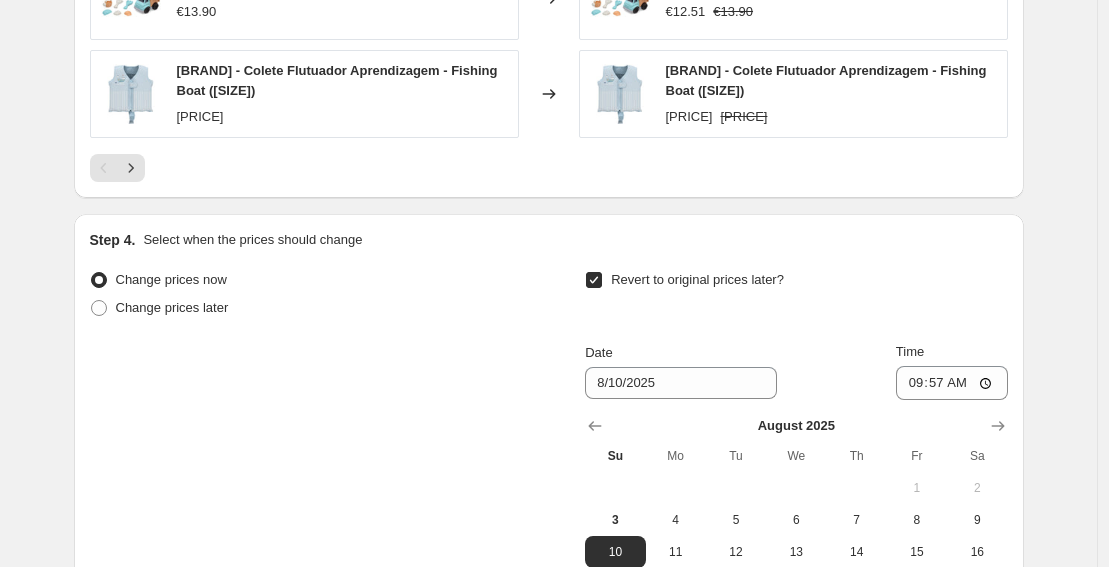 scroll, scrollTop: 1840, scrollLeft: 0, axis: vertical 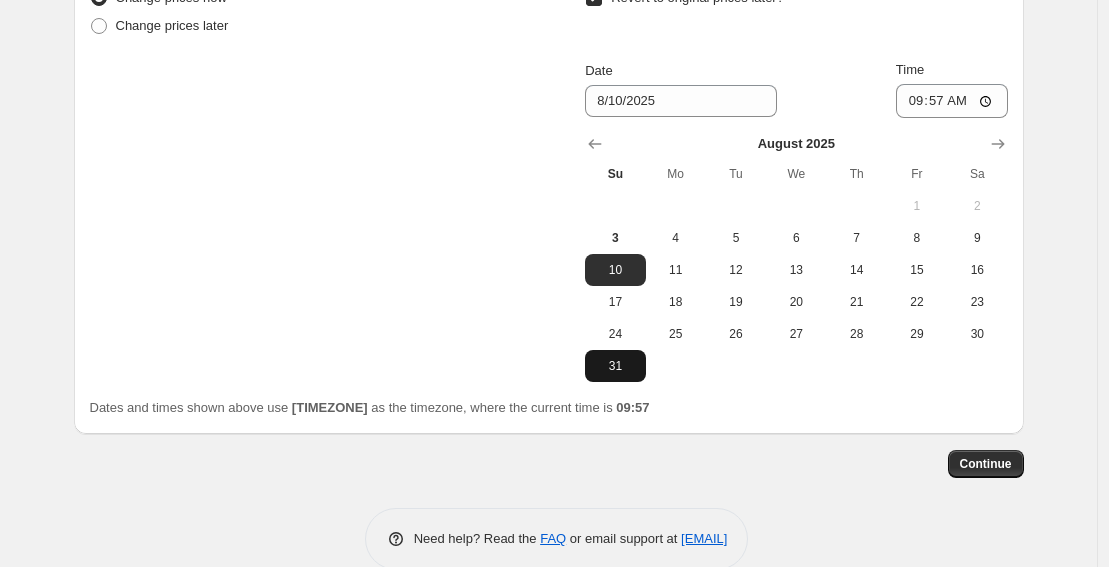 click on "31" at bounding box center (615, 366) 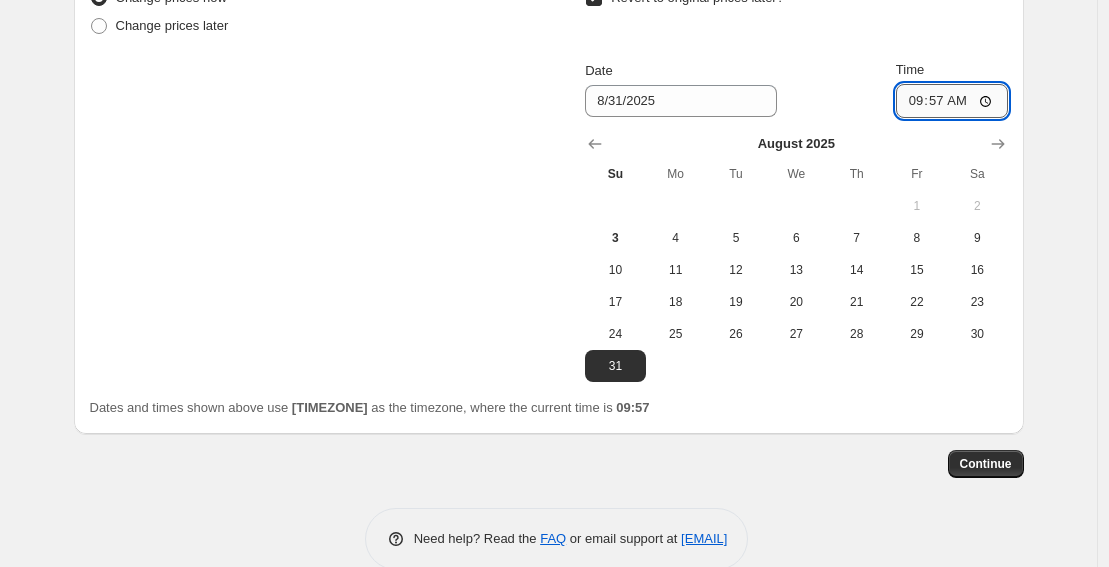 click on "09:57" at bounding box center (952, 101) 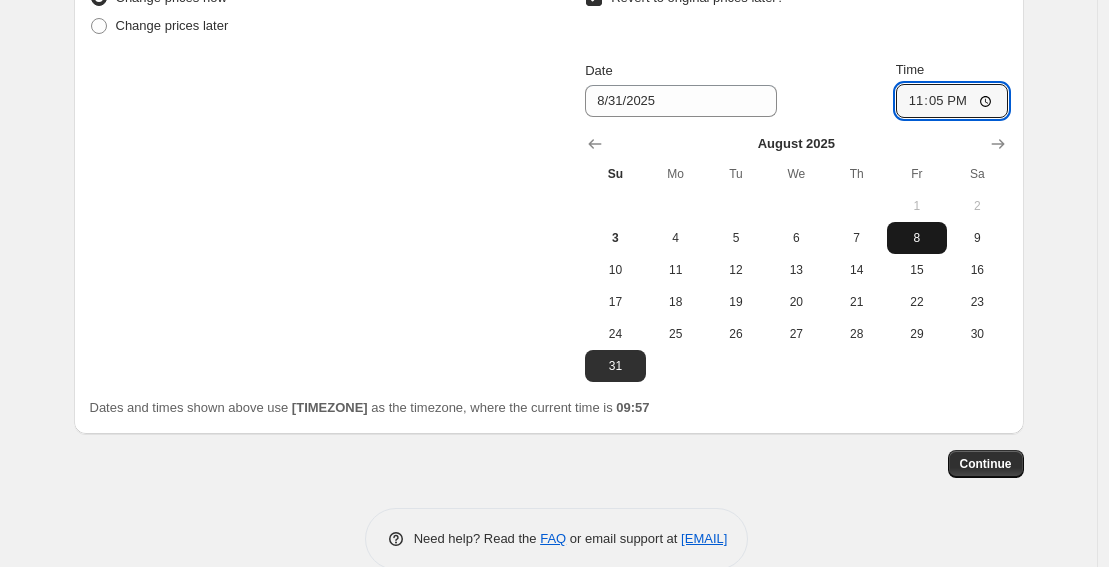 type on "23:59" 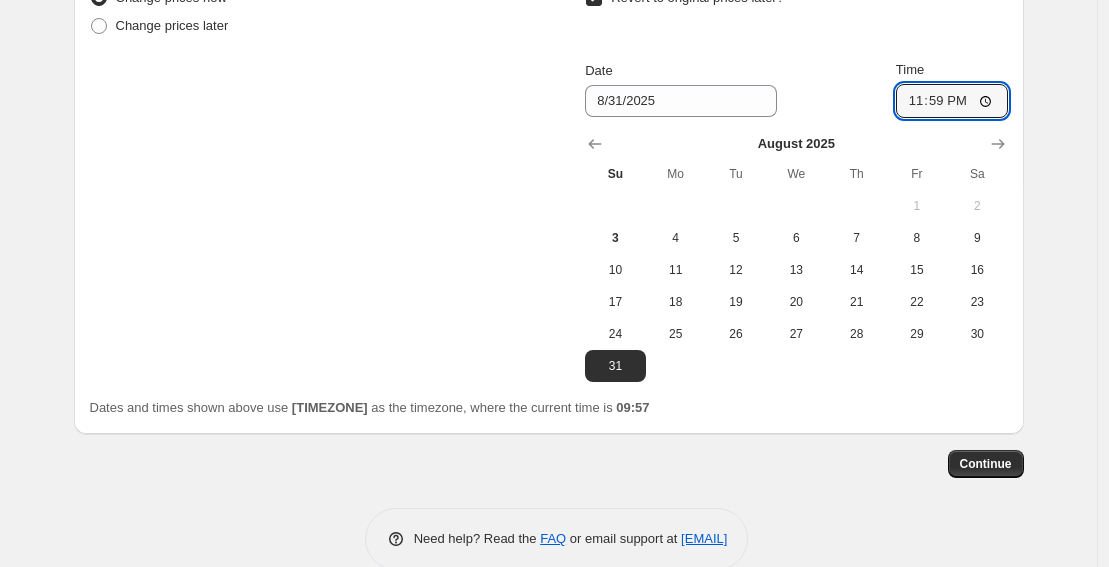 click on "Continue" at bounding box center (549, 464) 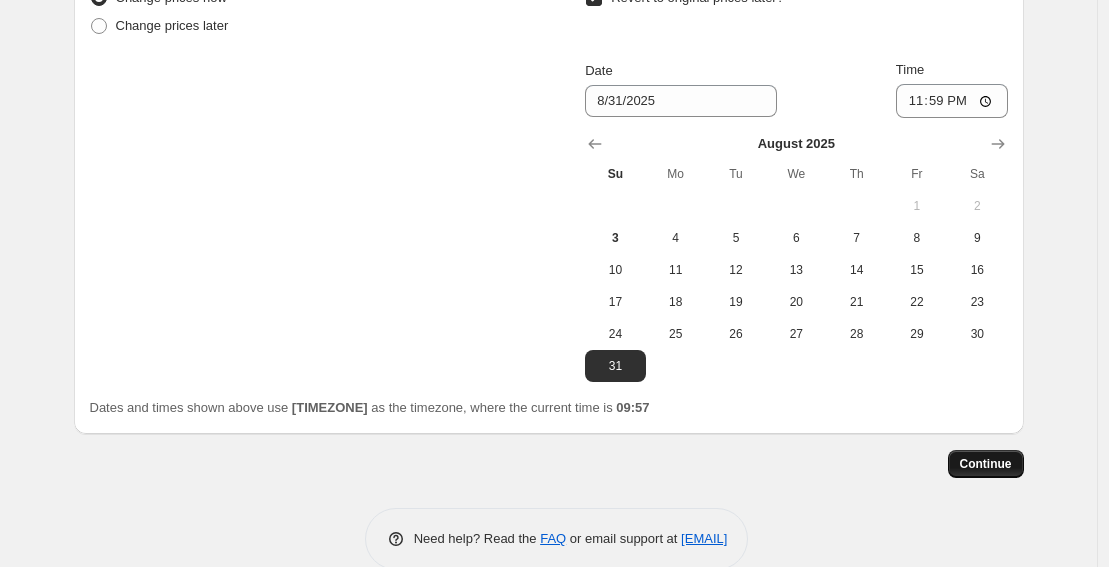 click on "Continue" at bounding box center (986, 464) 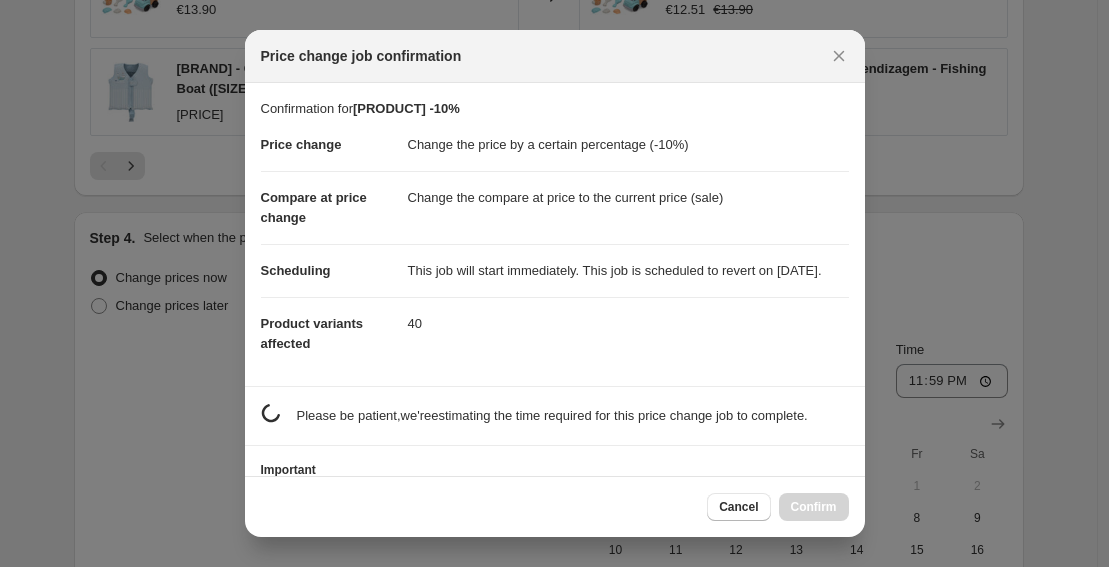 scroll, scrollTop: 0, scrollLeft: 0, axis: both 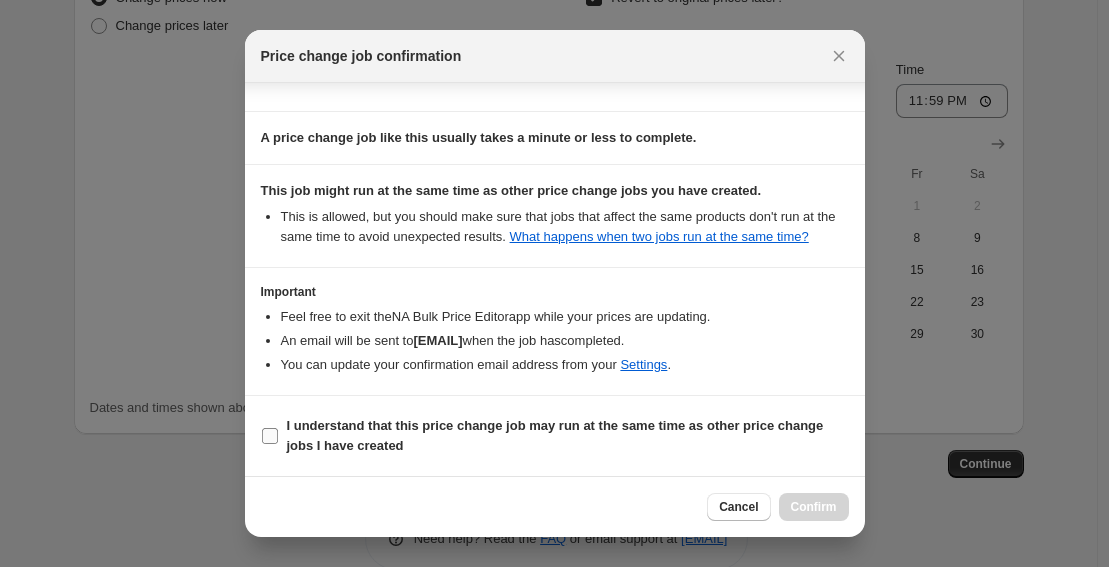 drag, startPoint x: 478, startPoint y: 424, endPoint x: 620, endPoint y: 449, distance: 144.18391 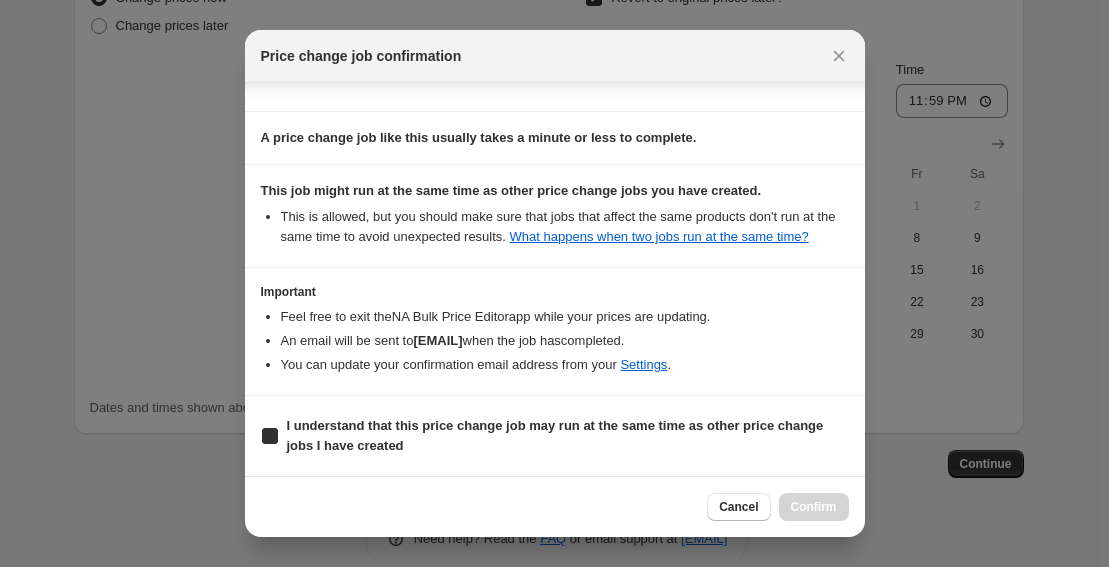 checkbox on "true" 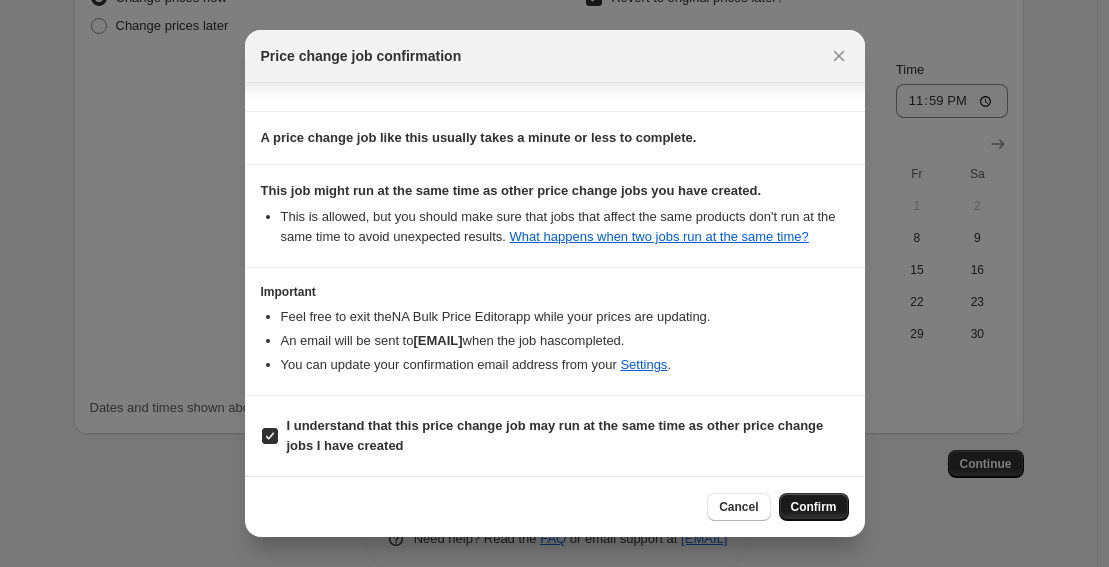 click on "Confirm" at bounding box center (814, 507) 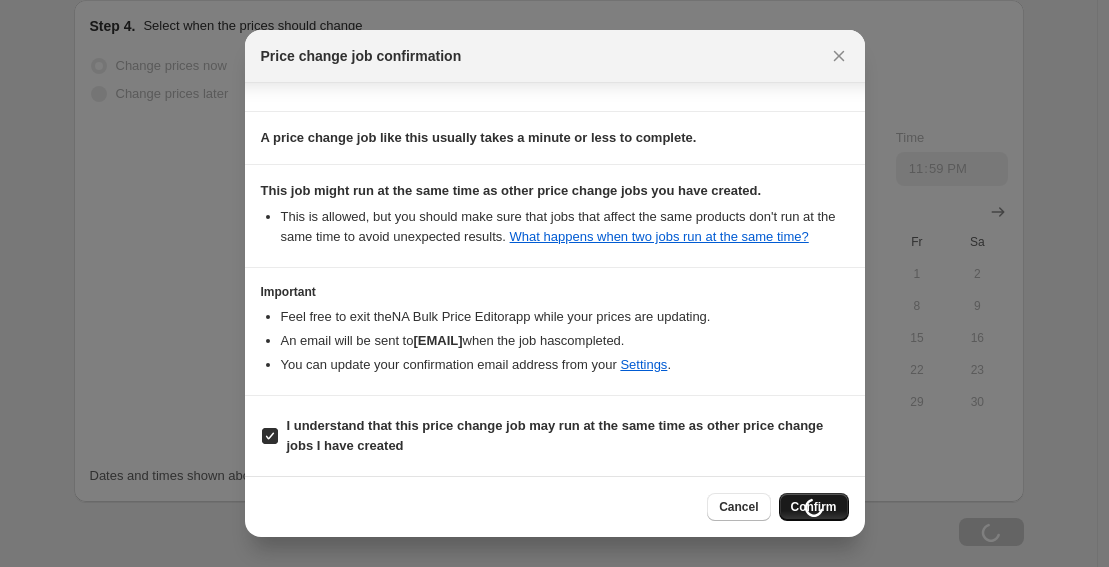 scroll, scrollTop: 1908, scrollLeft: 0, axis: vertical 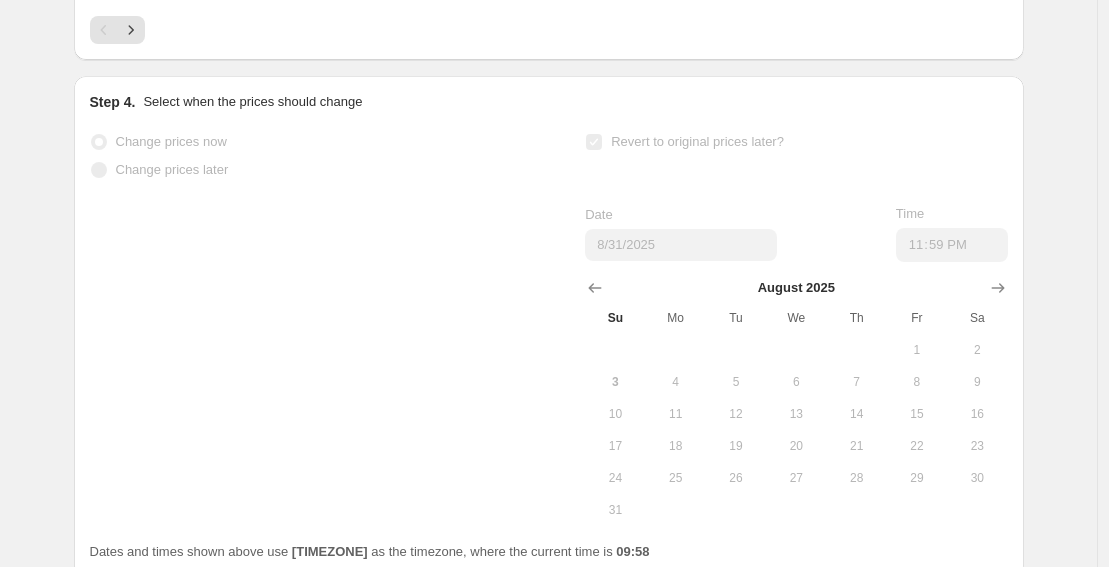 select on "percentage" 